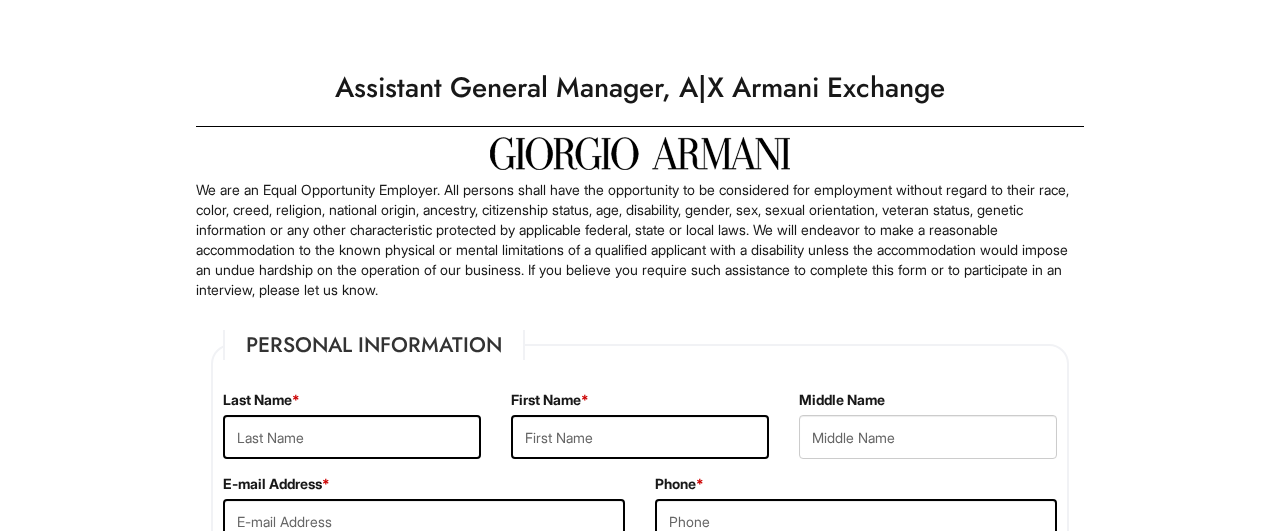 scroll, scrollTop: 0, scrollLeft: 0, axis: both 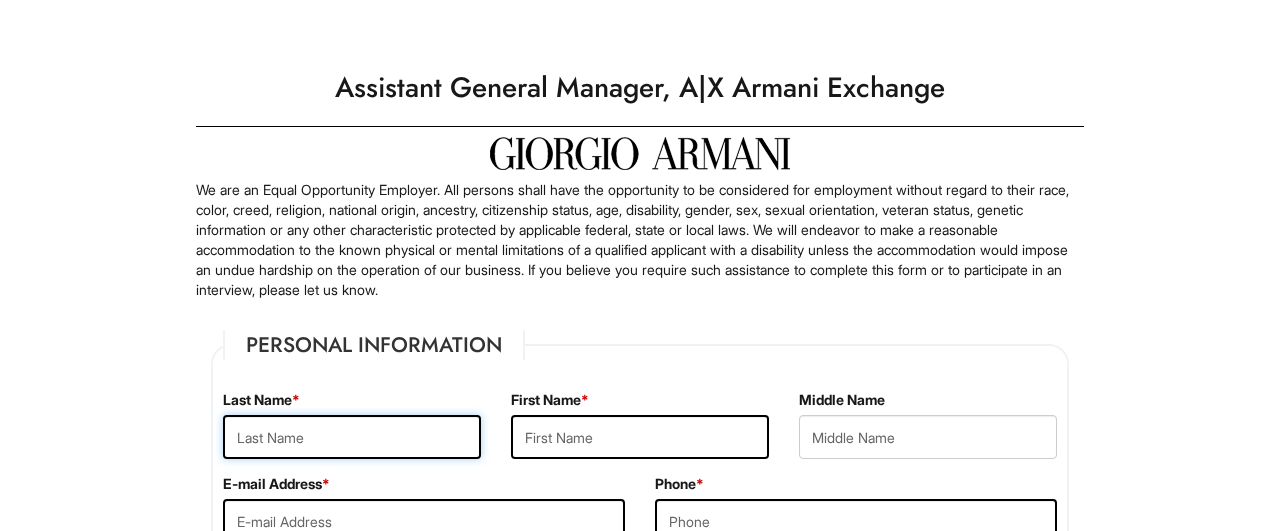 click at bounding box center [352, 437] 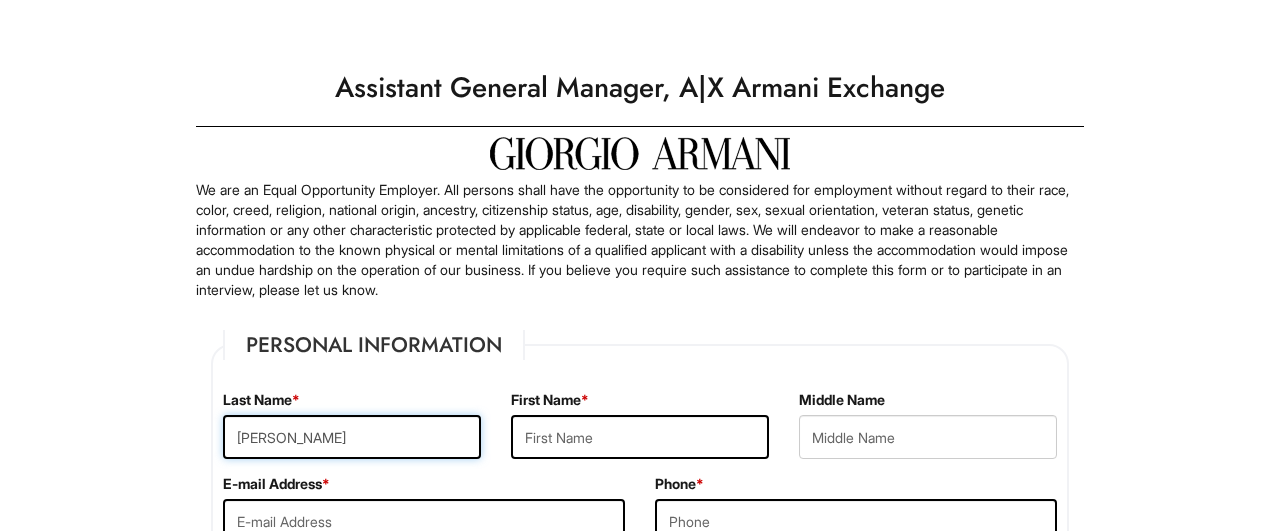 type on "[PERSON_NAME]" 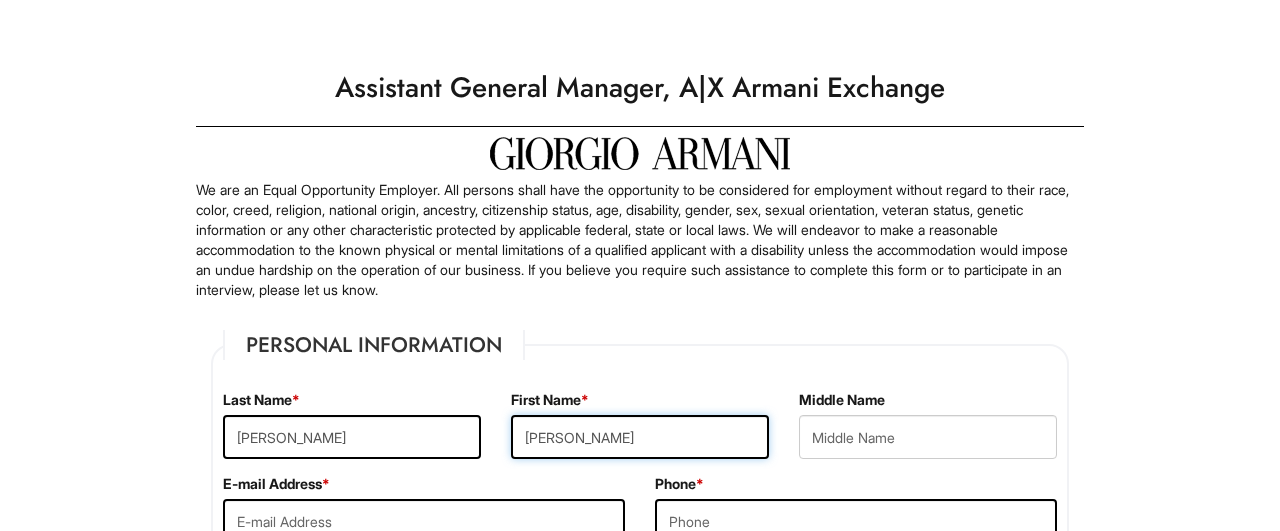 type on "[PERSON_NAME]" 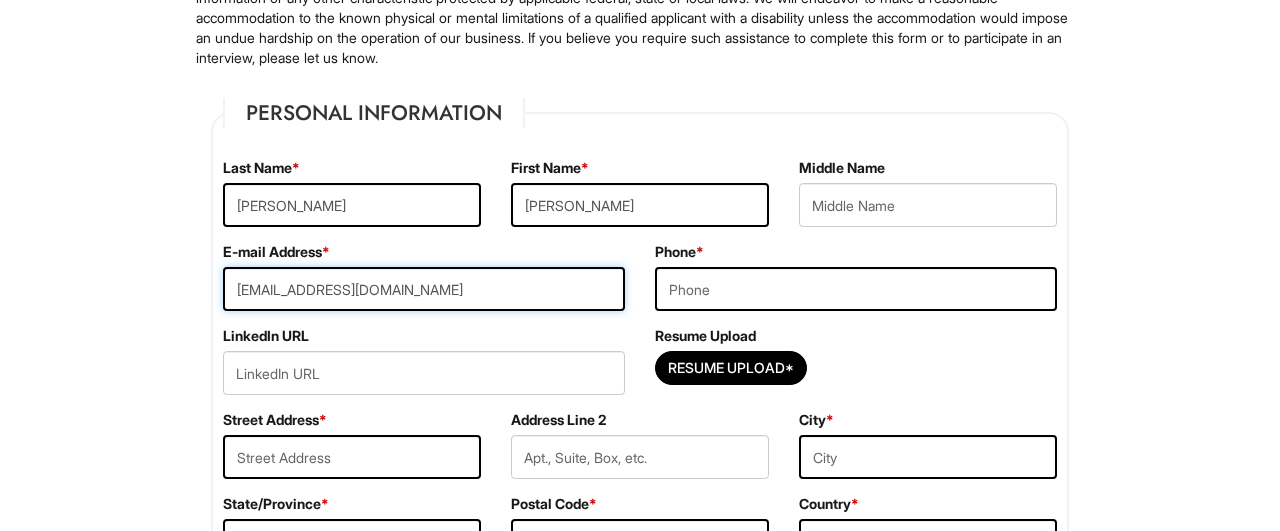 scroll, scrollTop: 247, scrollLeft: 0, axis: vertical 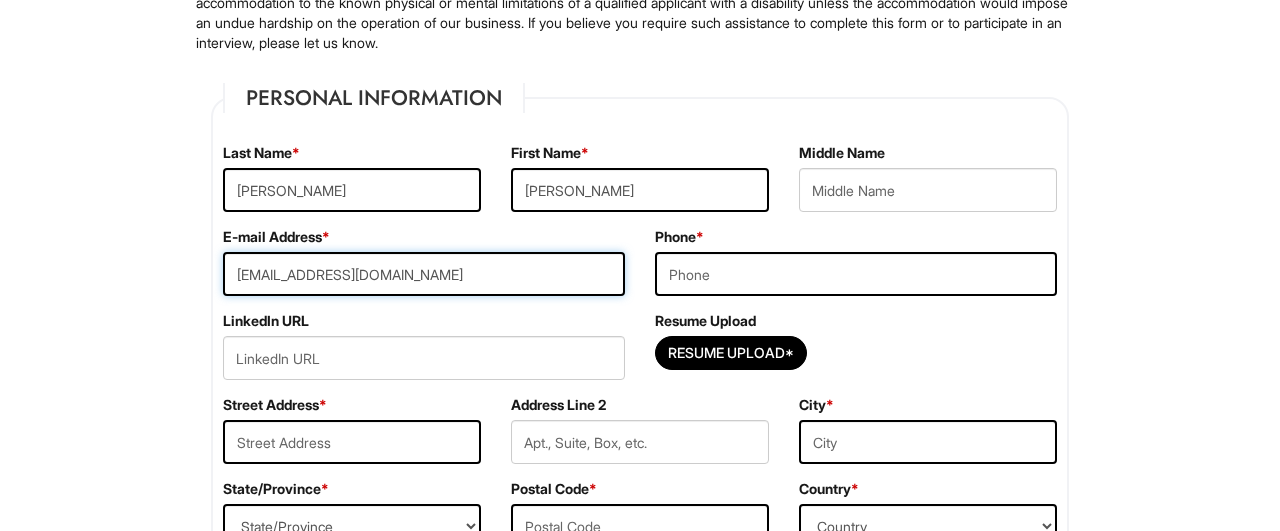 type on "stephenmartine01@gmail.com" 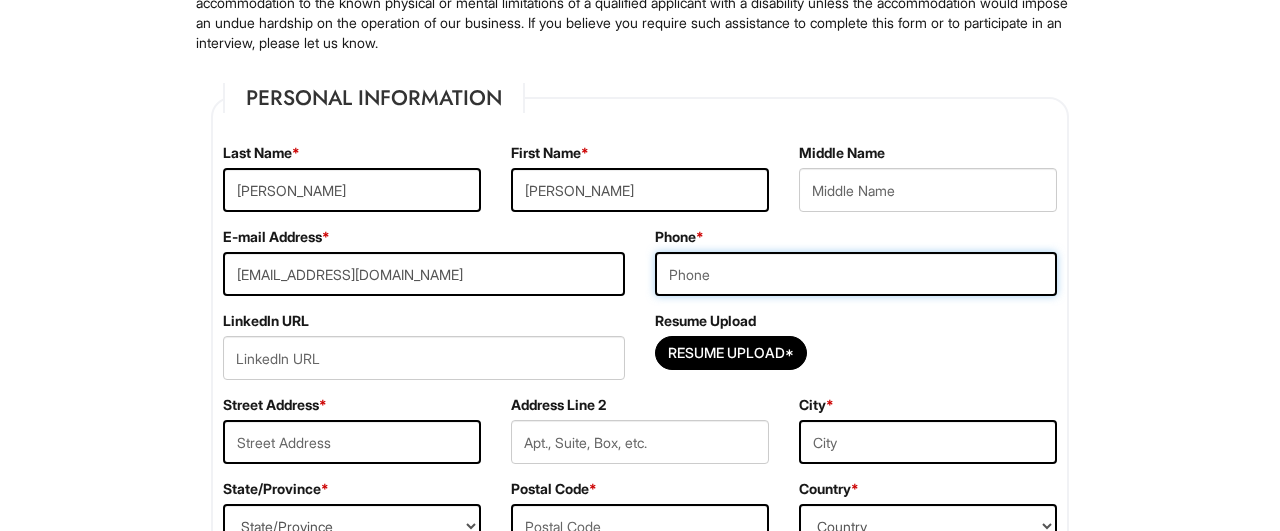 click at bounding box center [856, 274] 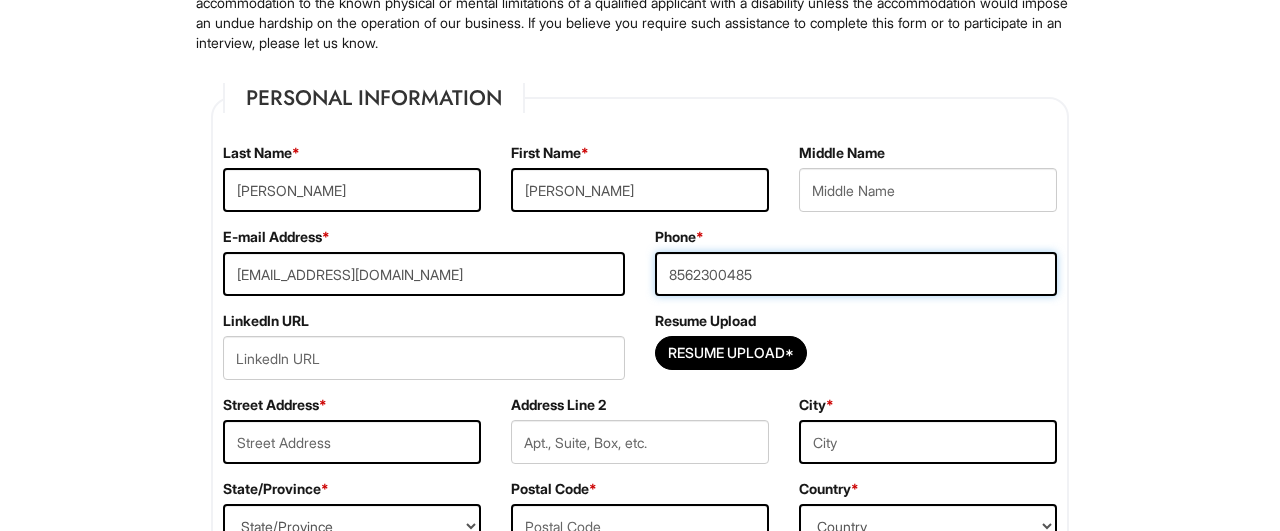 type on "8562300485" 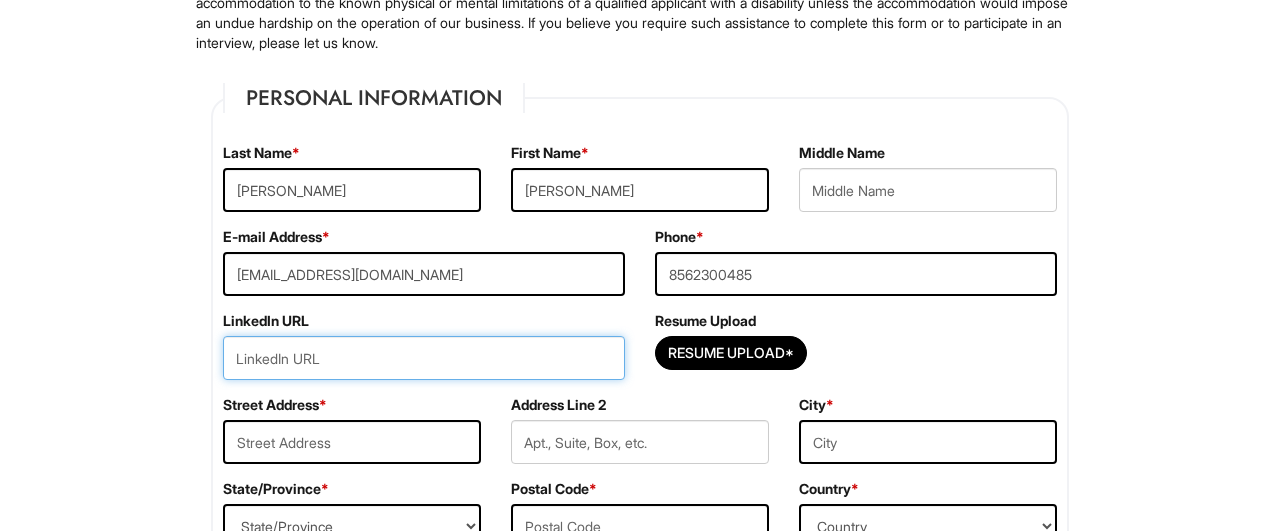 click at bounding box center [424, 358] 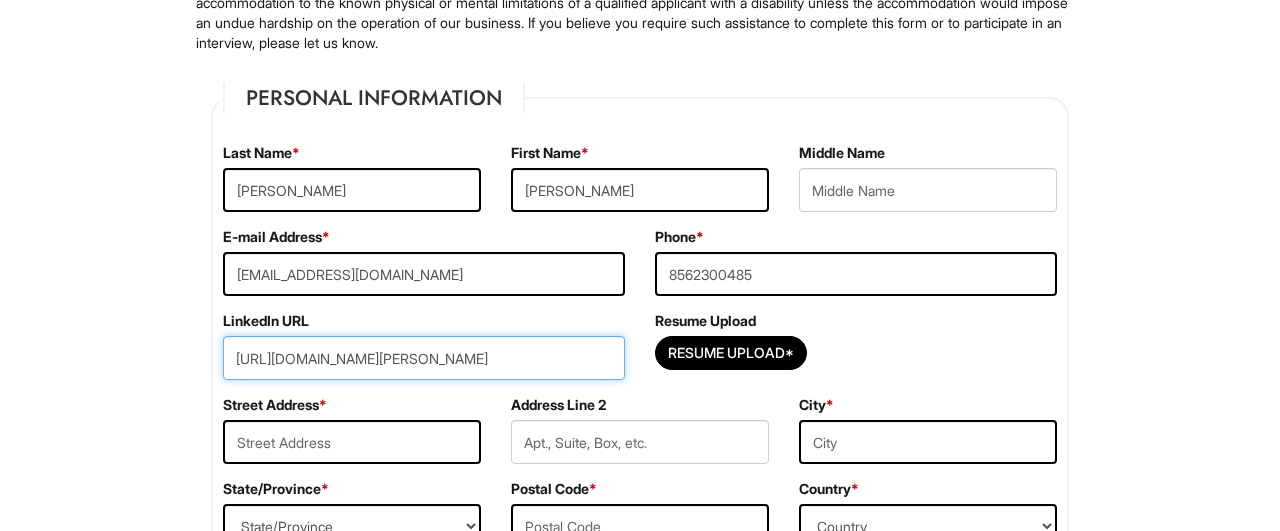 scroll, scrollTop: 0, scrollLeft: 7, axis: horizontal 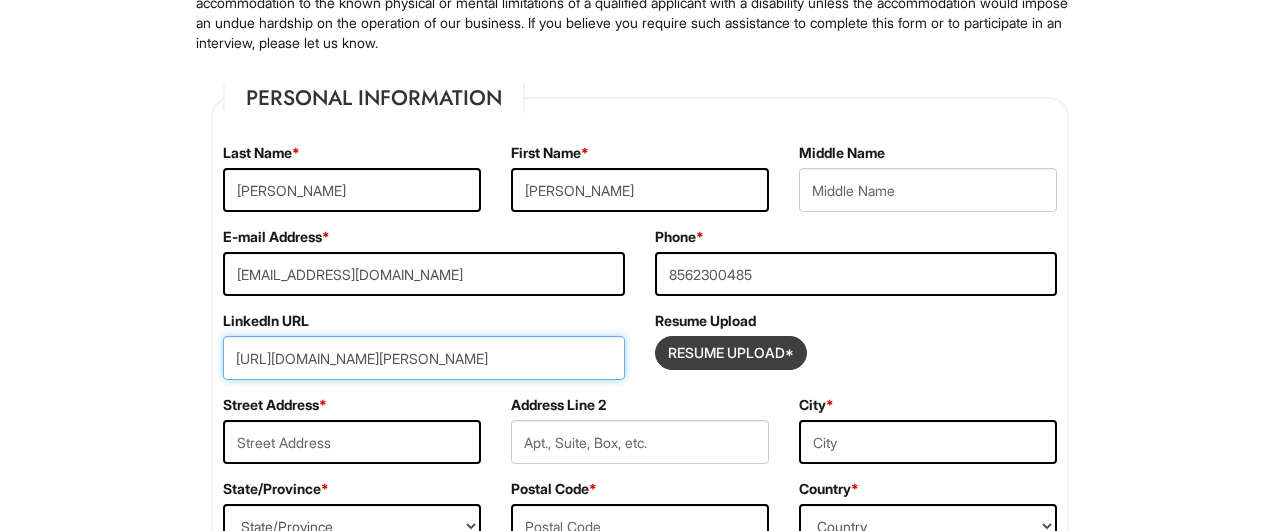 type on "https://www.linkedin.com/in/stephen-martine-87ba52147/" 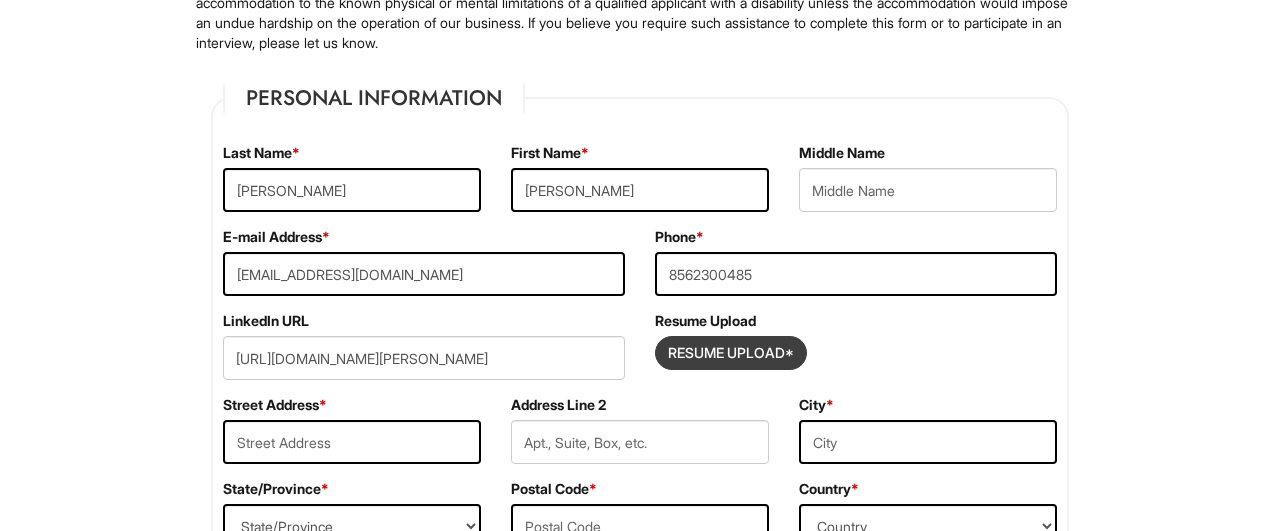 click at bounding box center (731, 353) 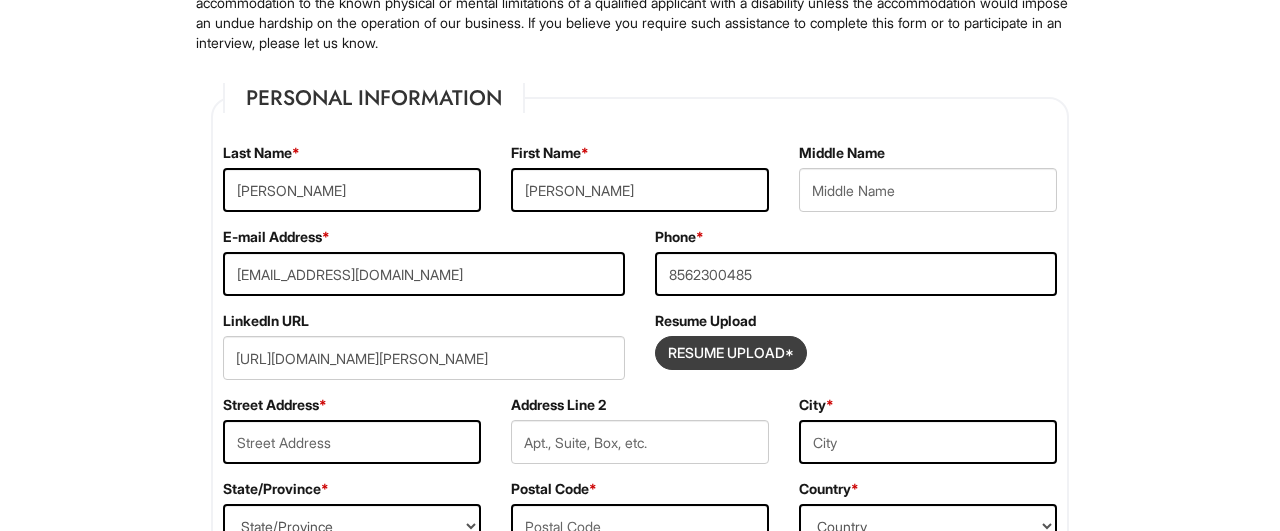 type on "C:\fakepath\Stephen Martine Resume.1.docx" 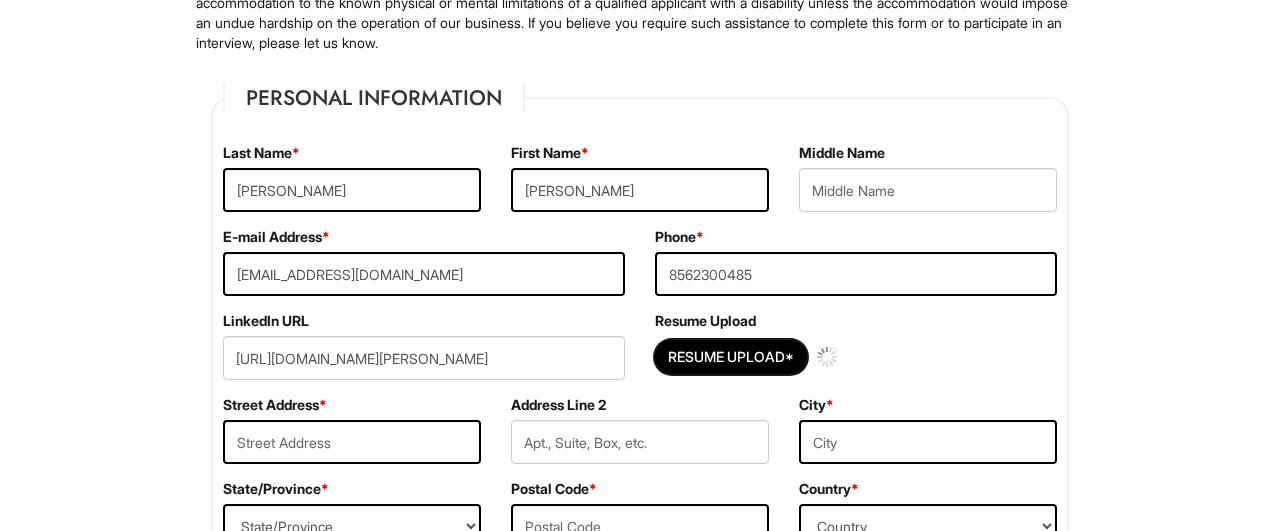 type 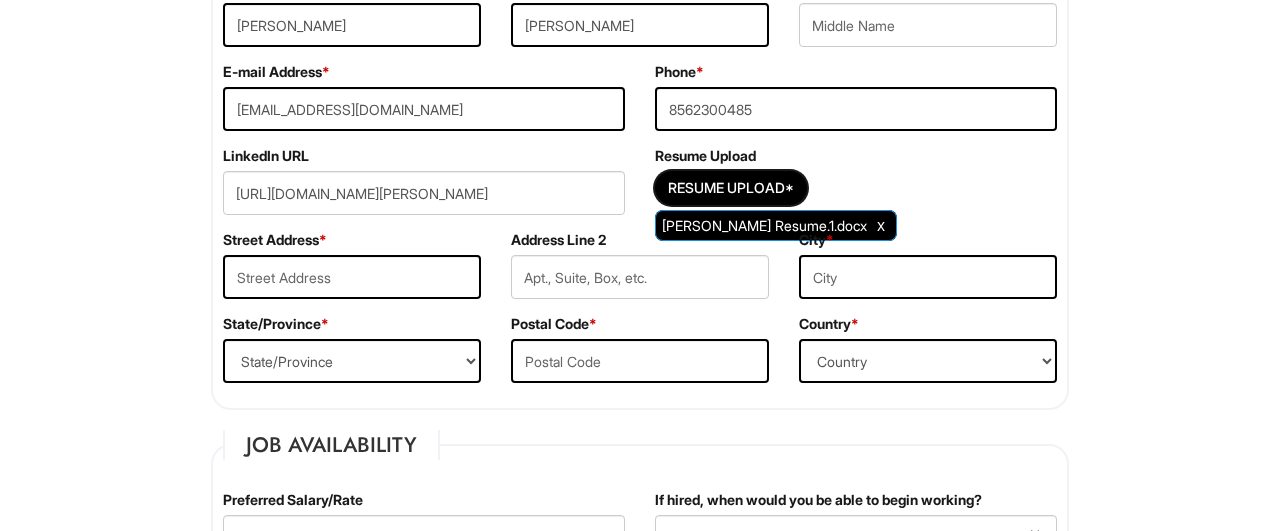 scroll, scrollTop: 432, scrollLeft: 0, axis: vertical 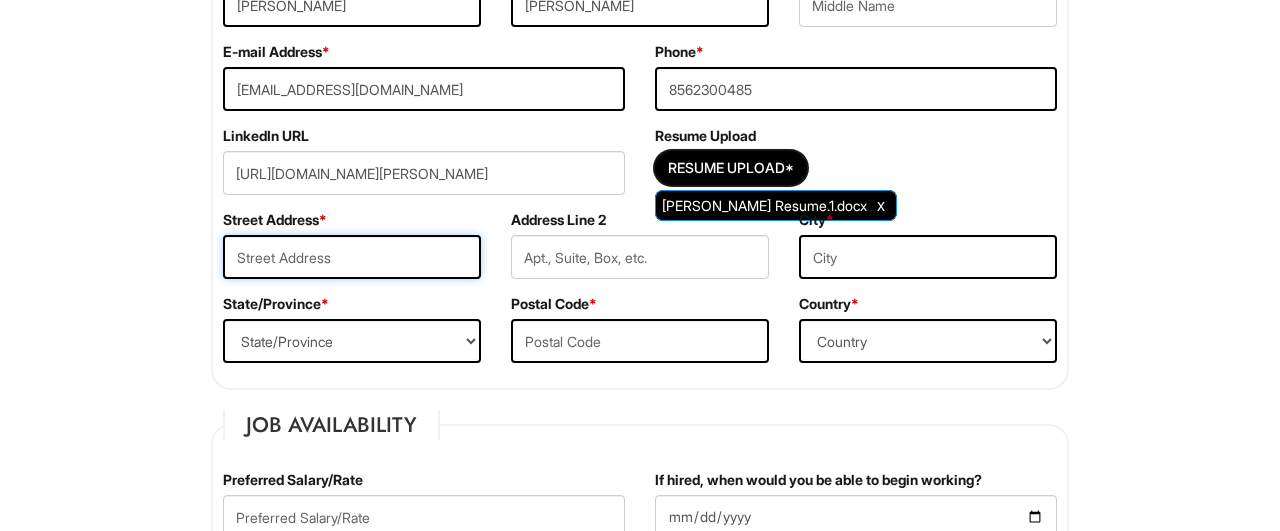 click at bounding box center (352, 257) 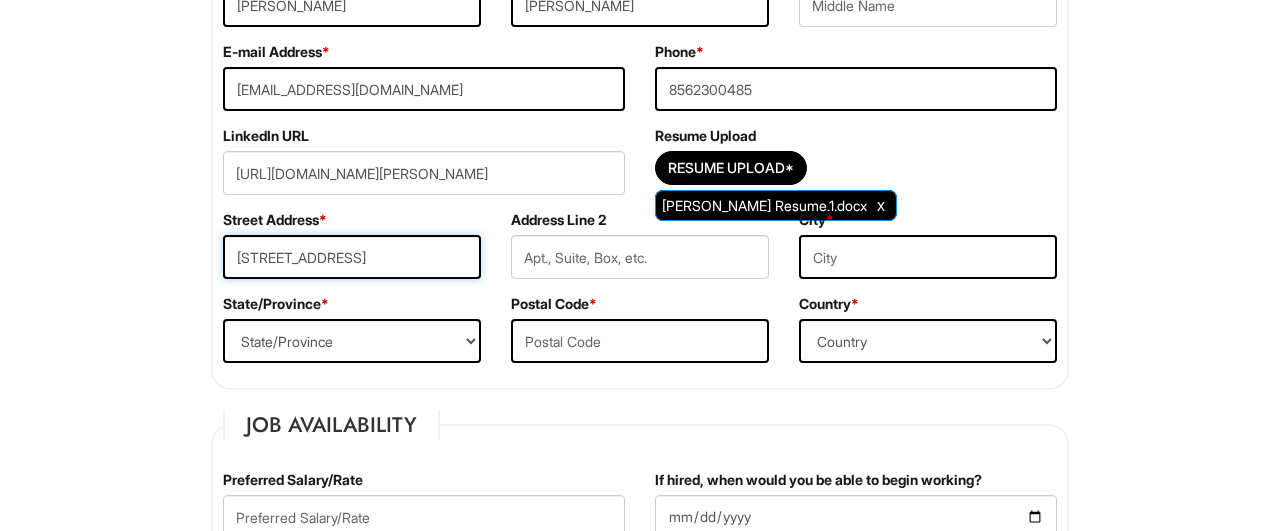 type on "2401 Blake Street" 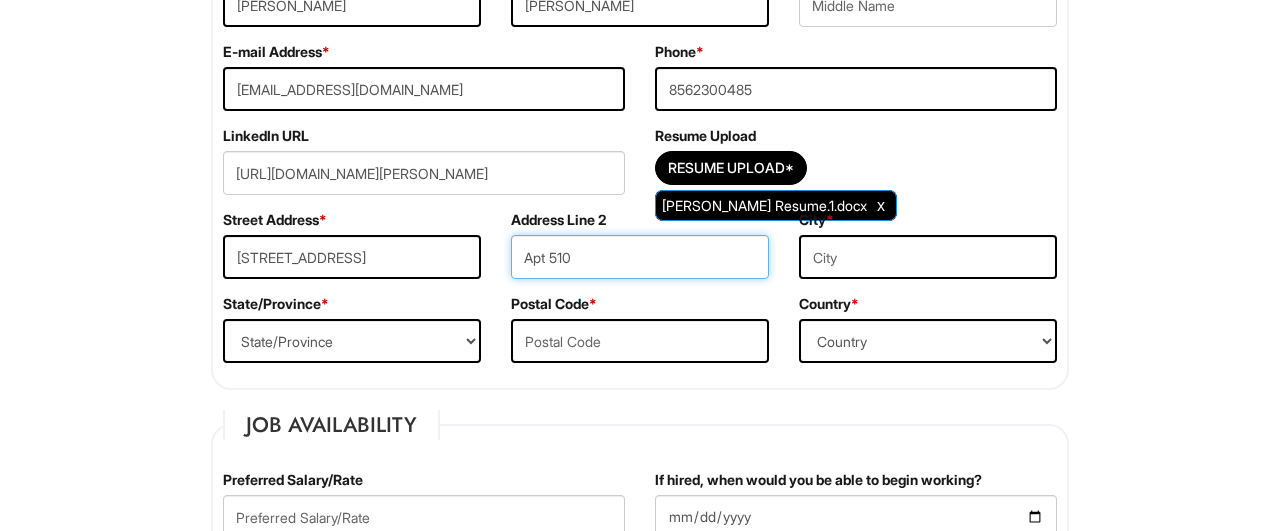 type on "Apt 510" 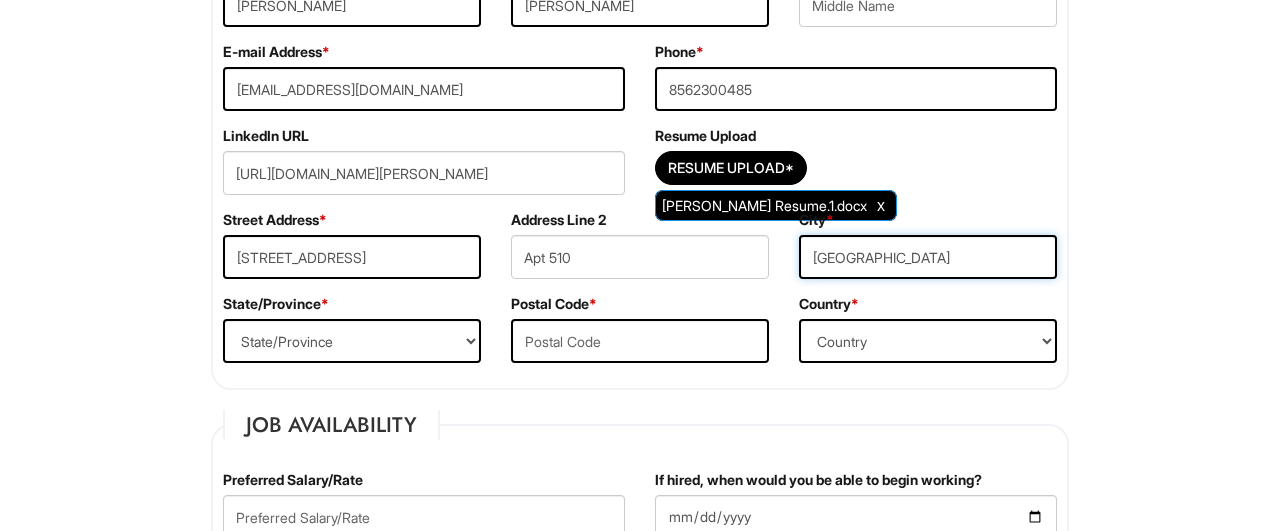 type on "Denver" 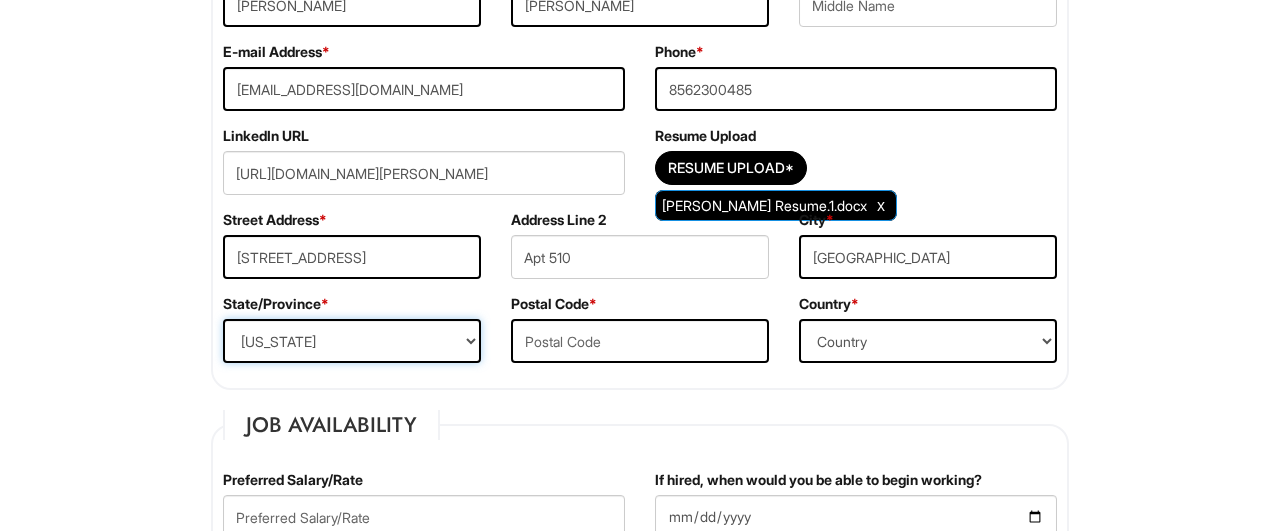 select on "CO" 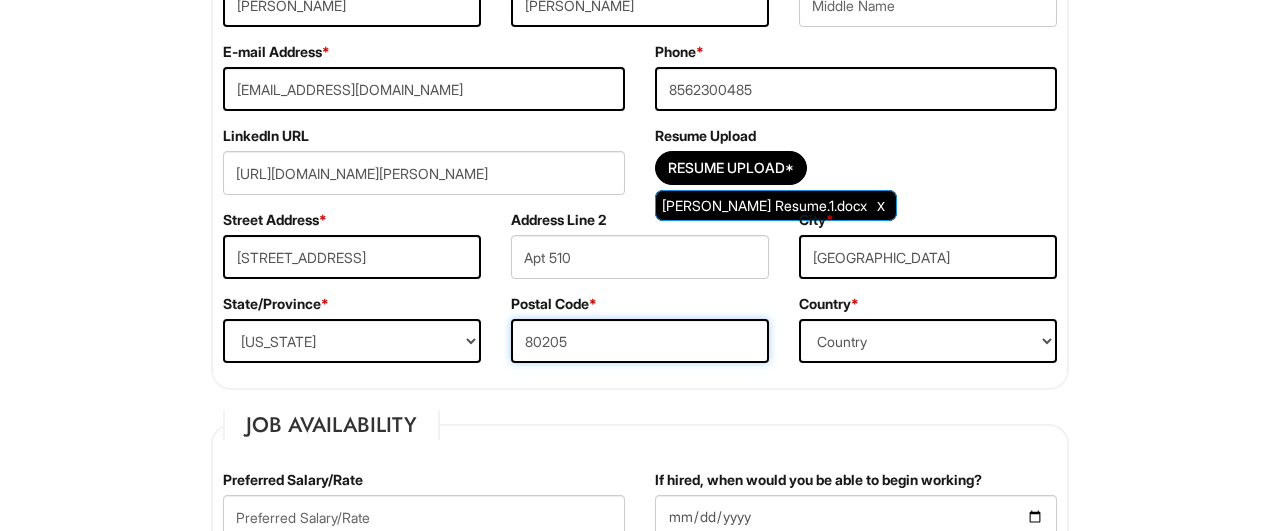 type on "80205" 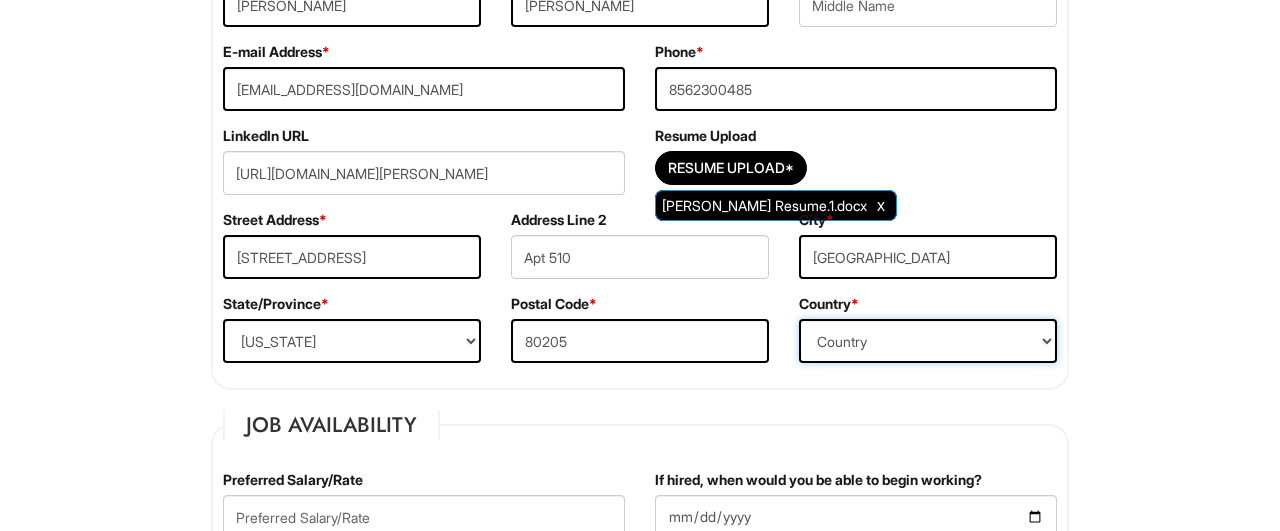 select on "United States of America" 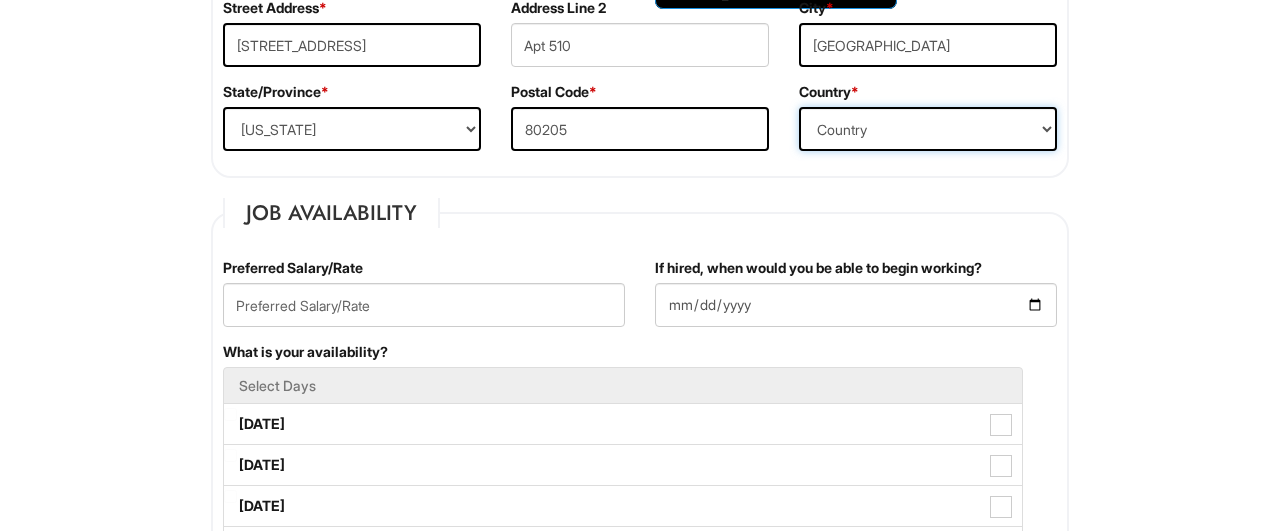 scroll, scrollTop: 649, scrollLeft: 0, axis: vertical 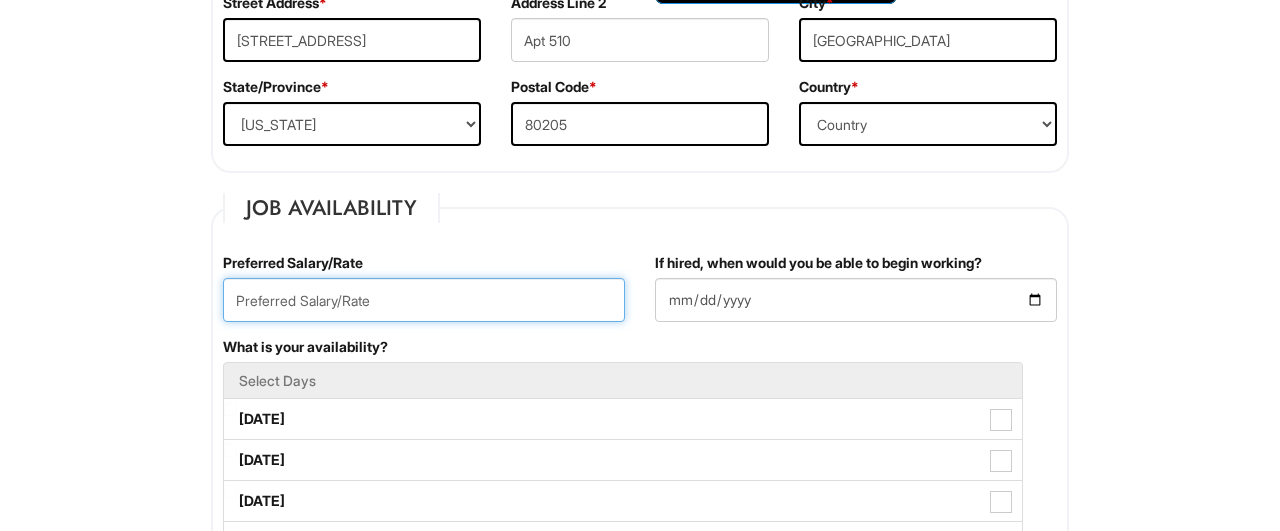 click at bounding box center [424, 300] 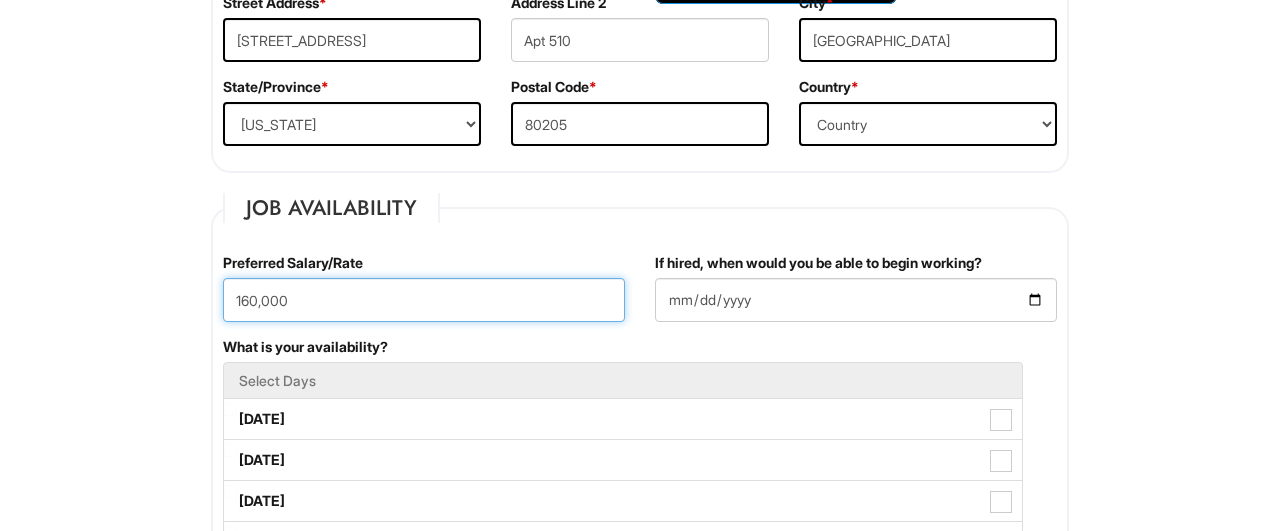type on "160,000" 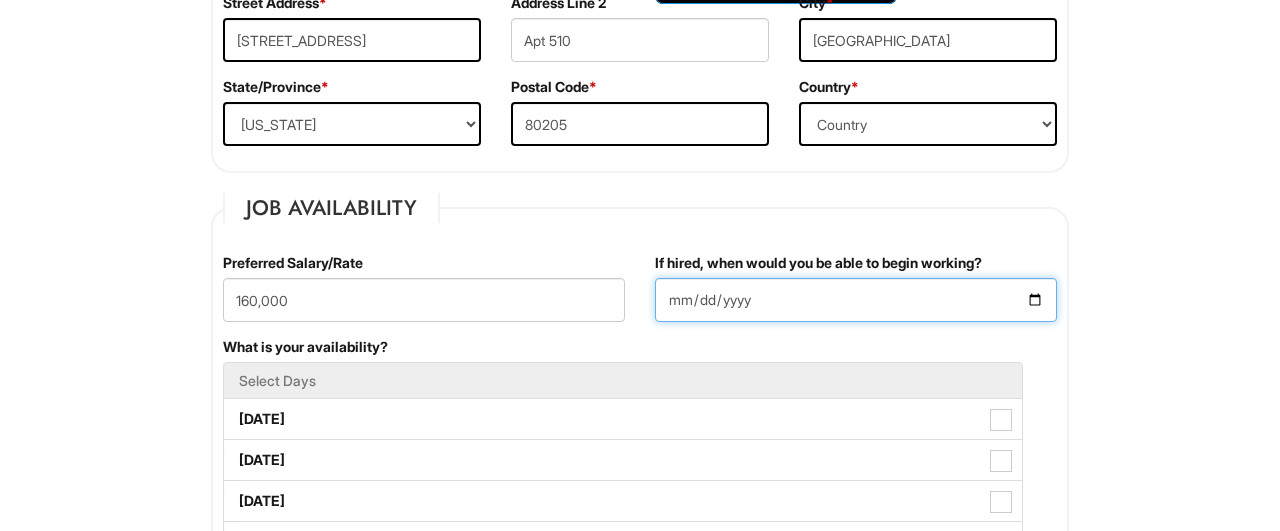 click on "If hired, when would you be able to begin working?" at bounding box center [856, 300] 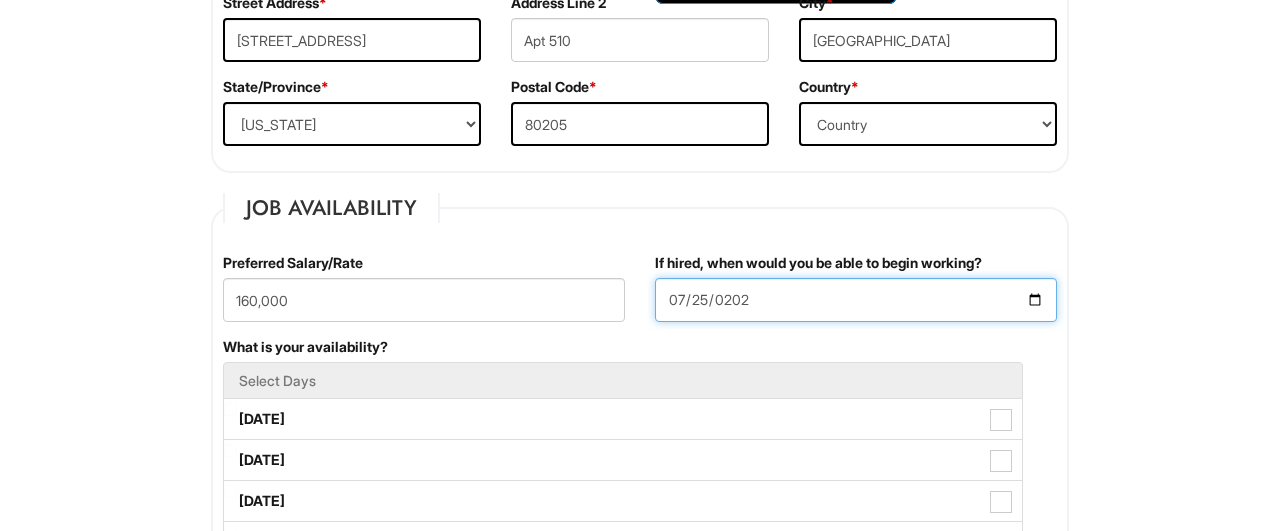 type on "2025-07-25" 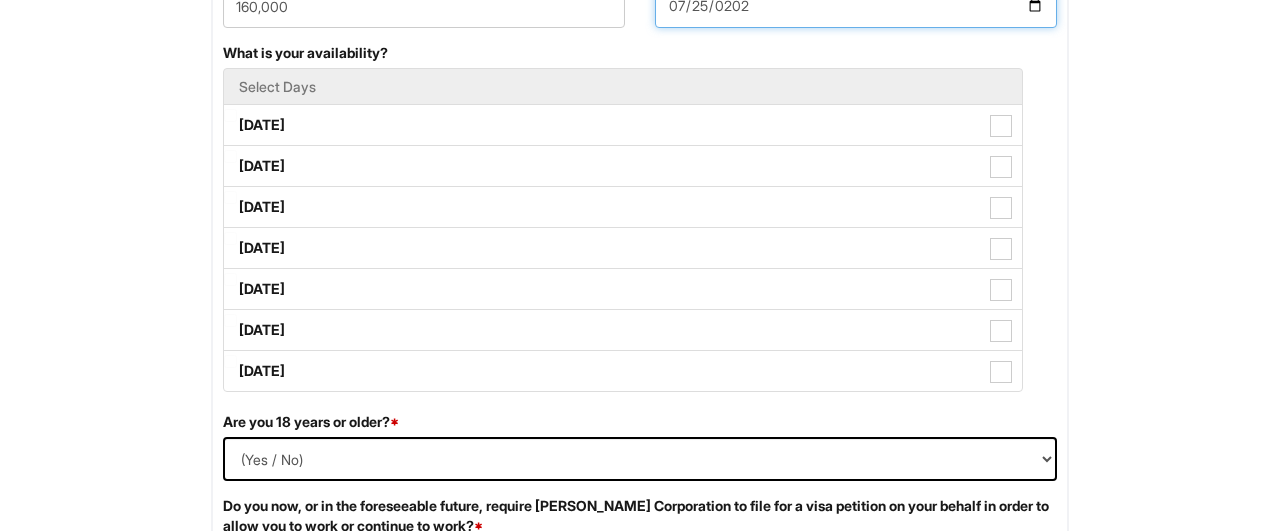 scroll, scrollTop: 948, scrollLeft: 0, axis: vertical 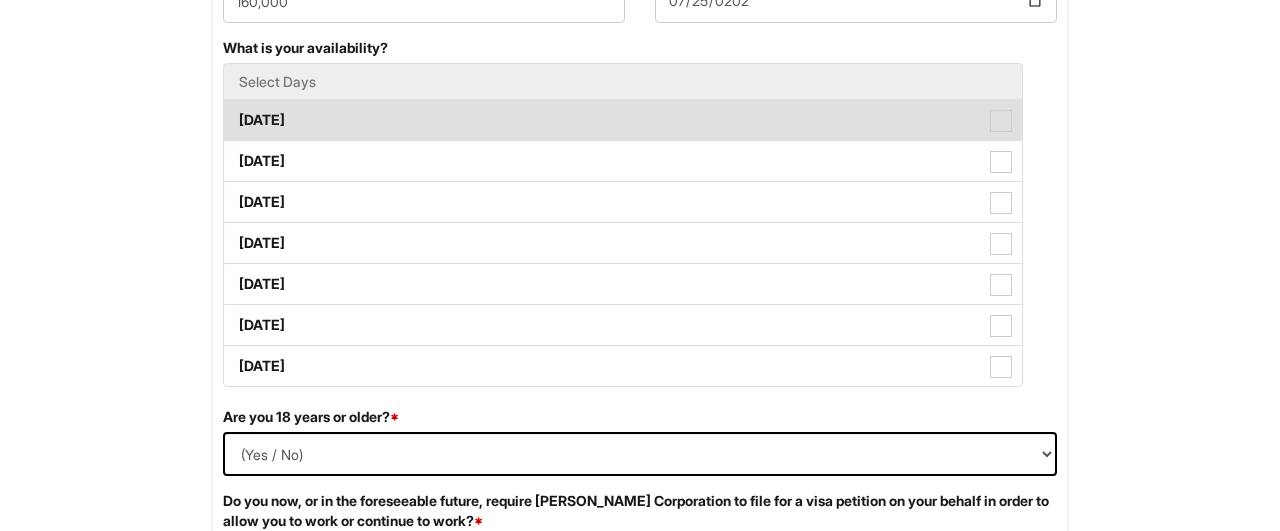click on "Monday" at bounding box center (623, 120) 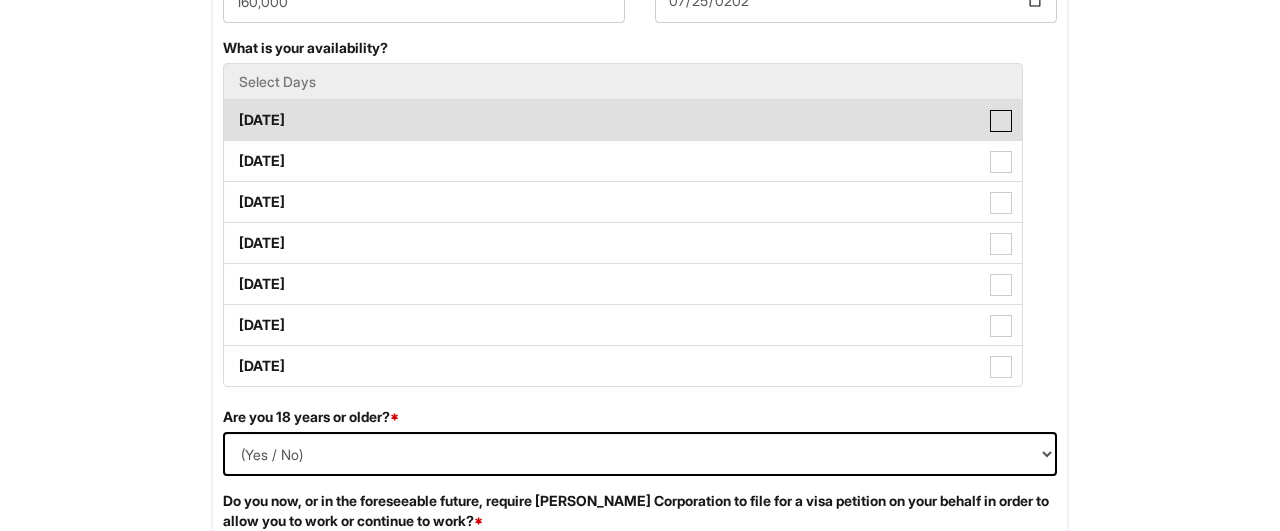 checkbox on "true" 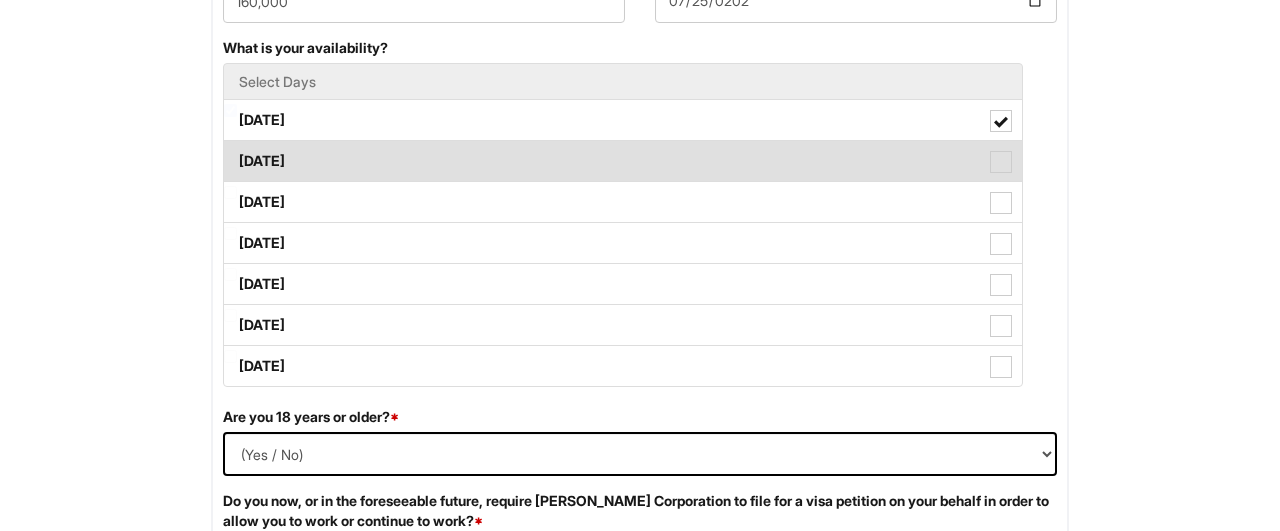 click on "Tuesday" at bounding box center [623, 161] 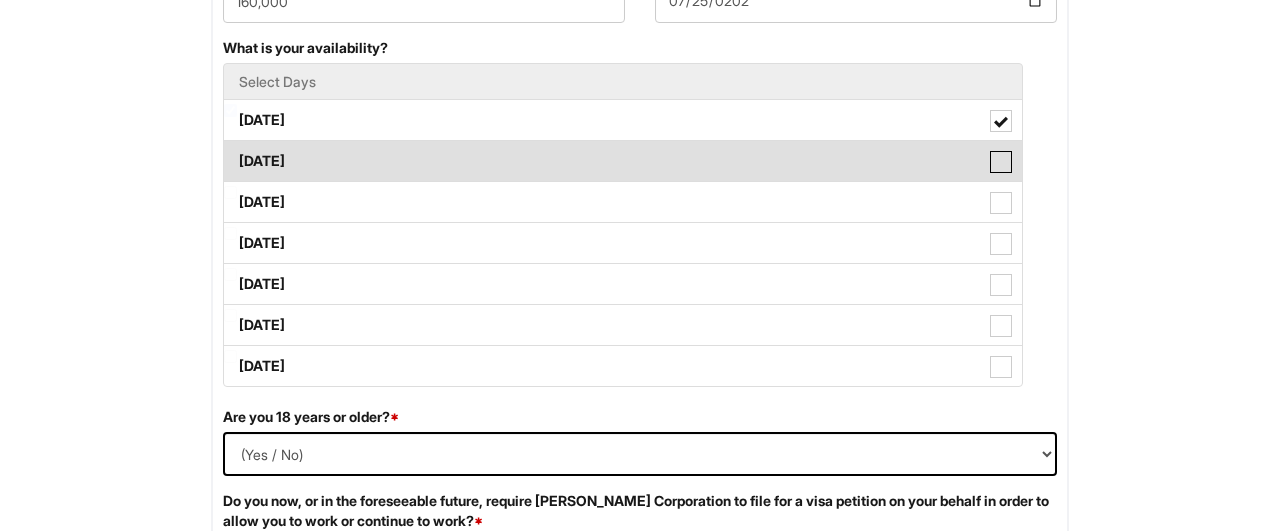 checkbox on "true" 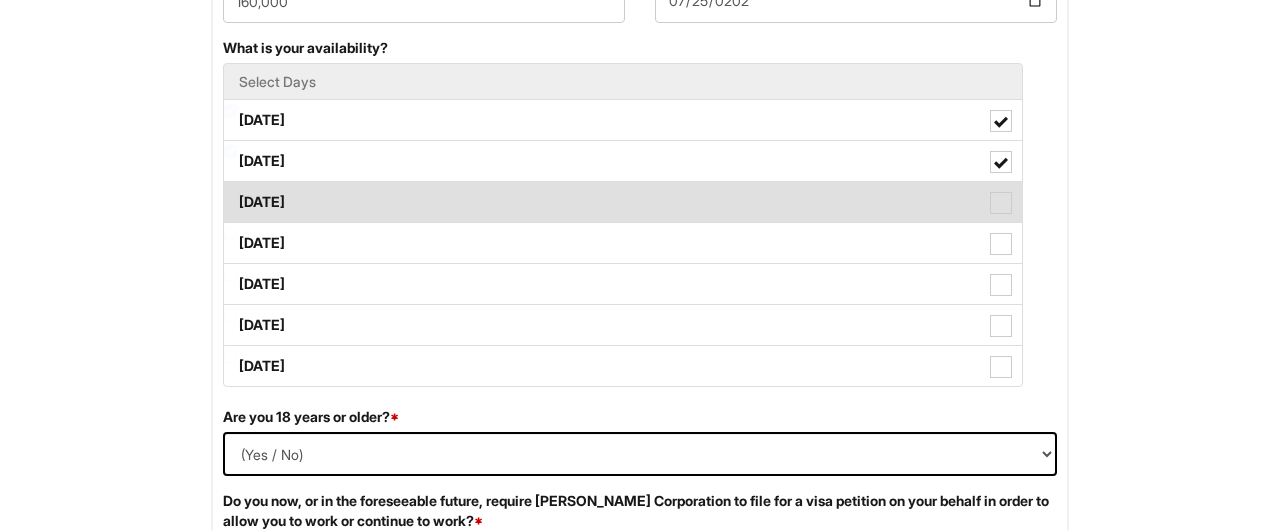 click on "Wednesday" at bounding box center (623, 202) 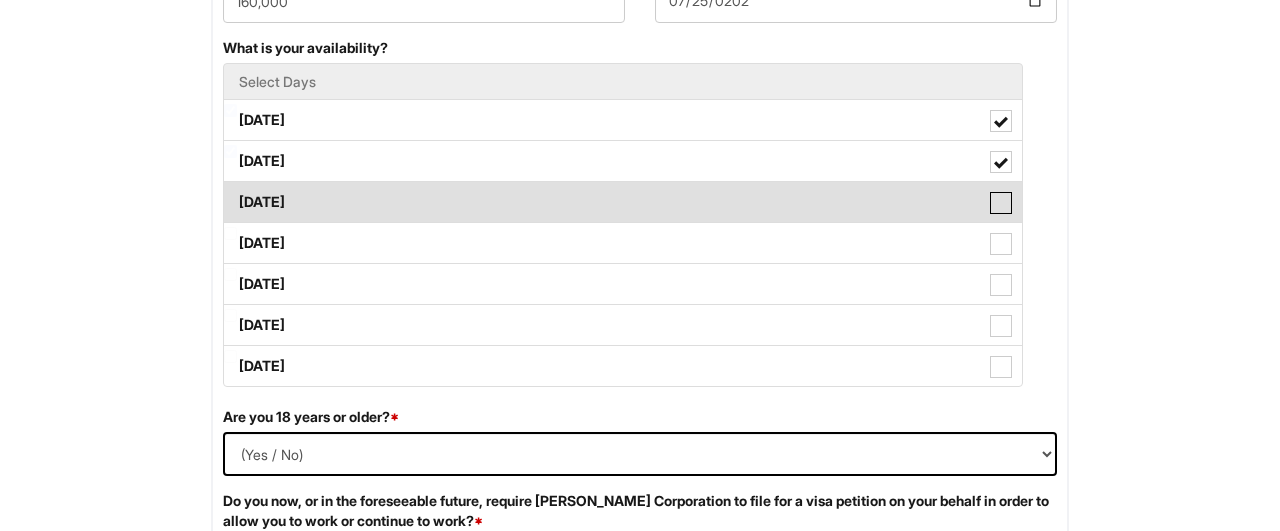 checkbox on "true" 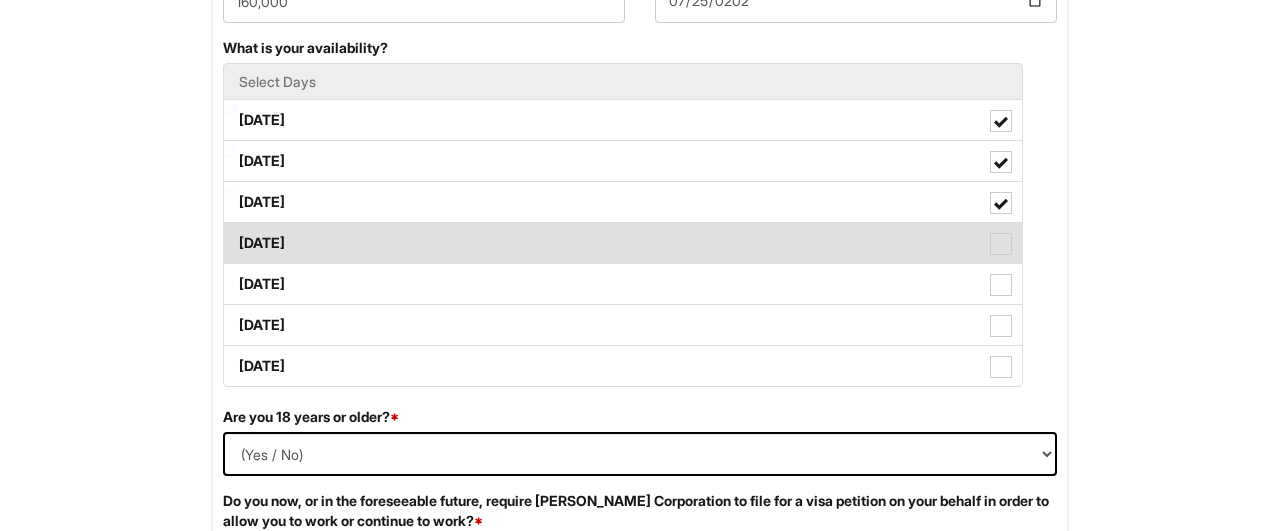 click on "Thursday" at bounding box center (623, 243) 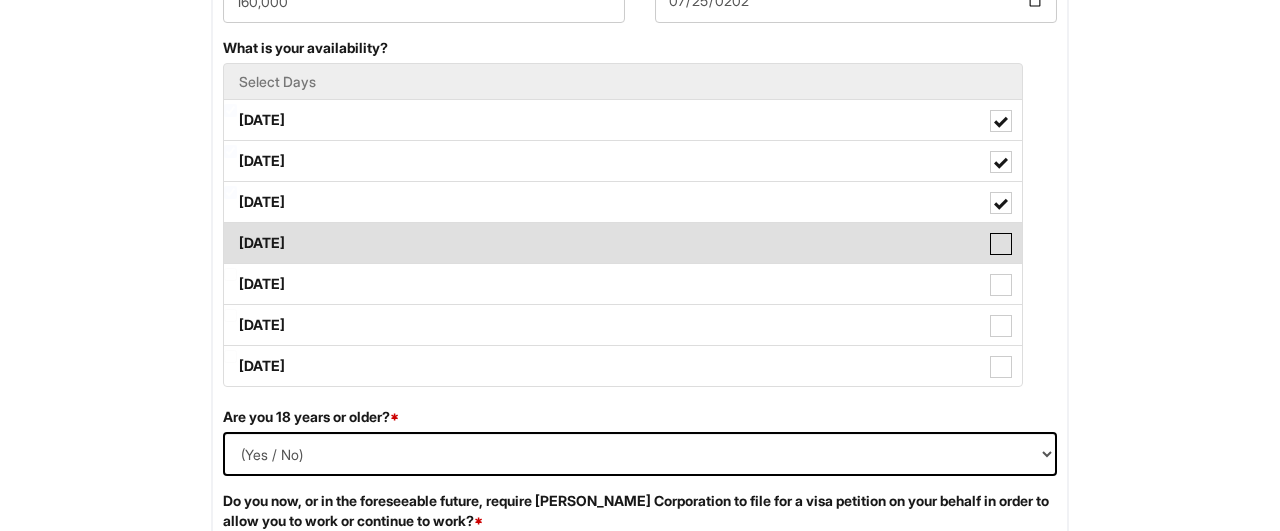 checkbox on "true" 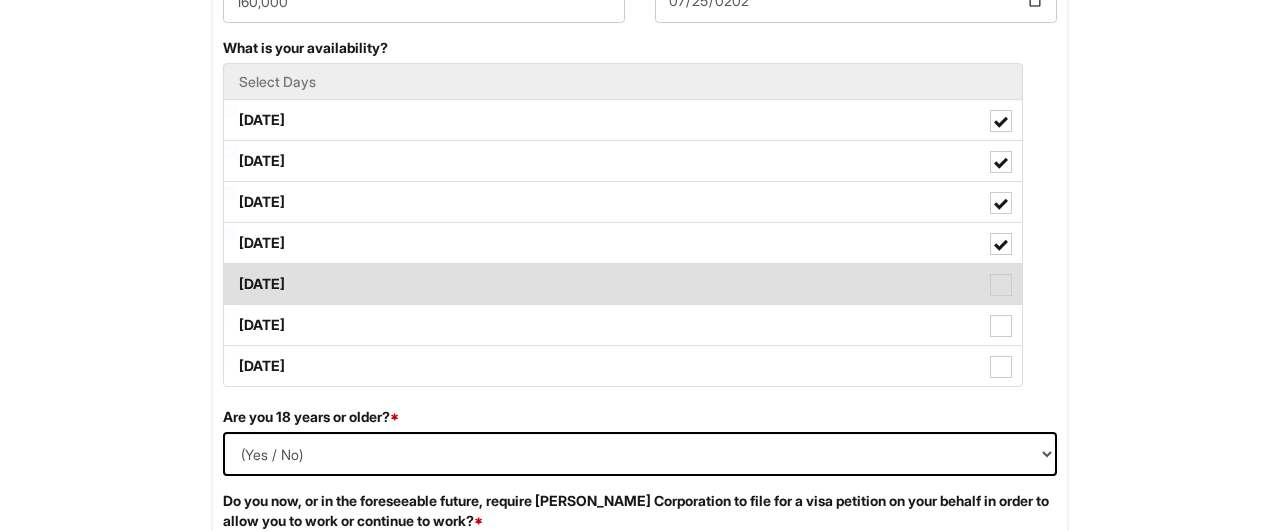click on "Friday" at bounding box center [623, 284] 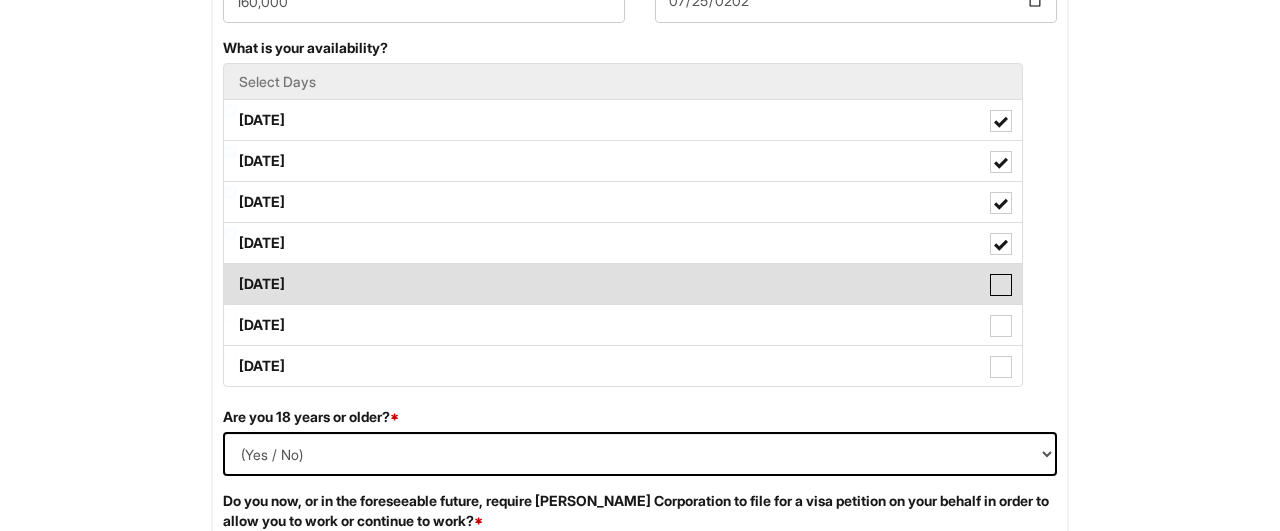 checkbox on "true" 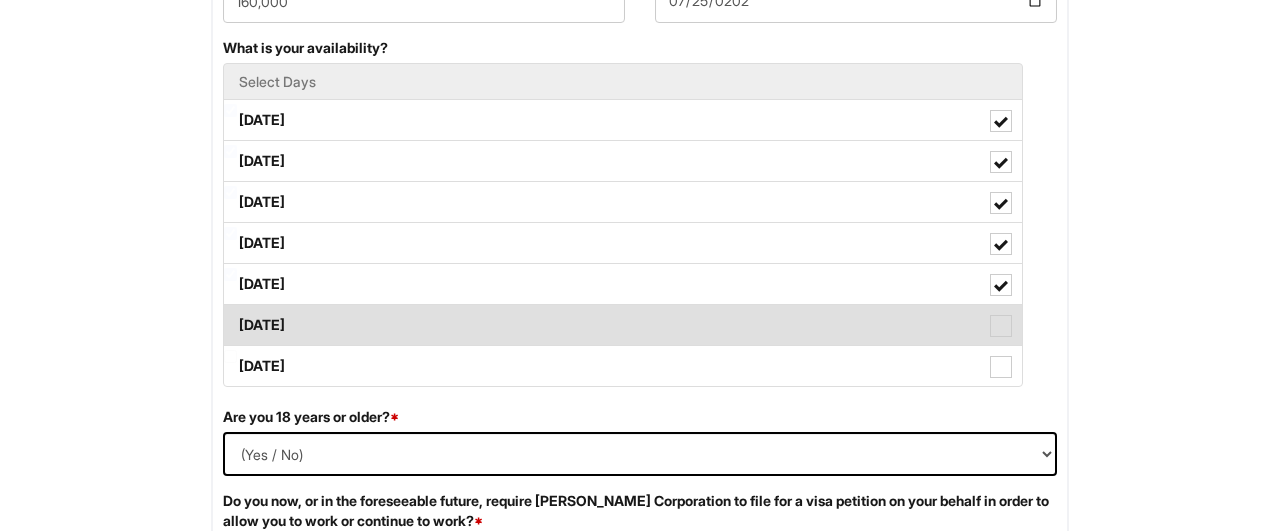 click on "Saturday" at bounding box center [623, 325] 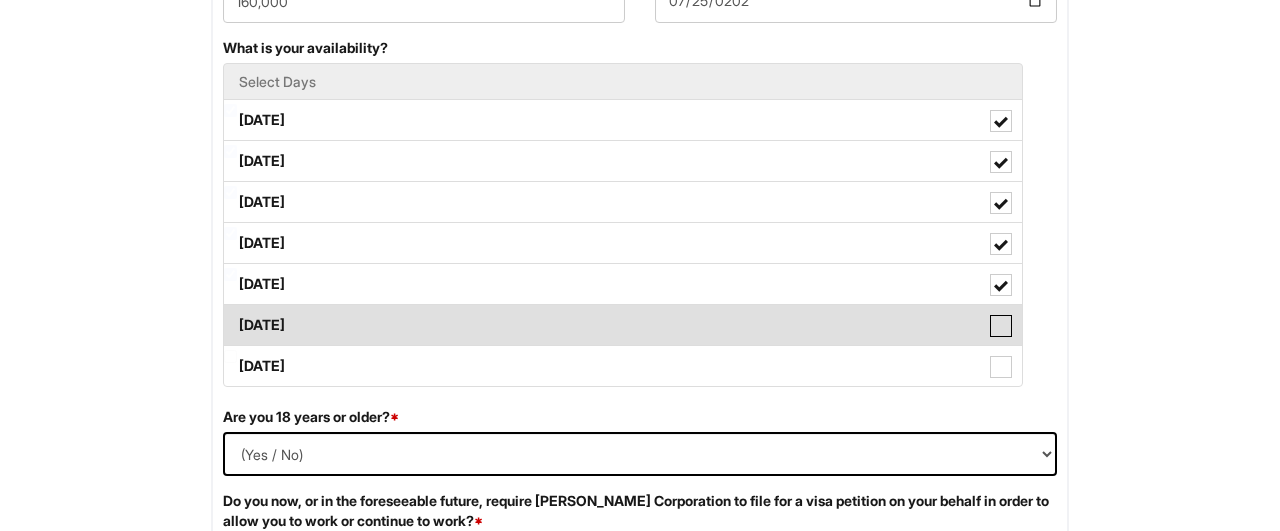 checkbox on "true" 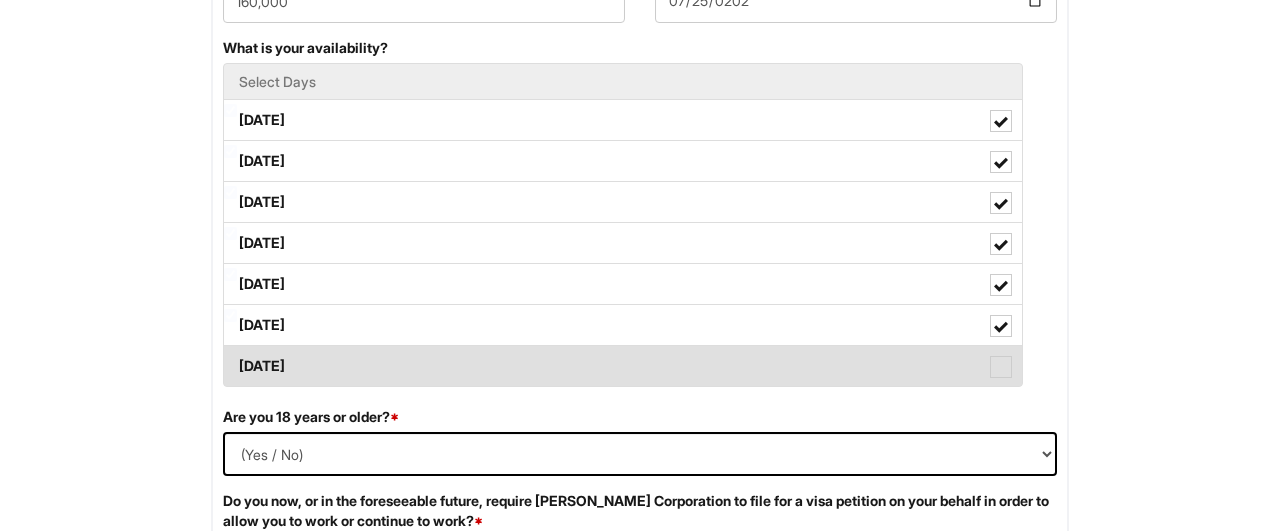 click on "Sunday" at bounding box center (623, 366) 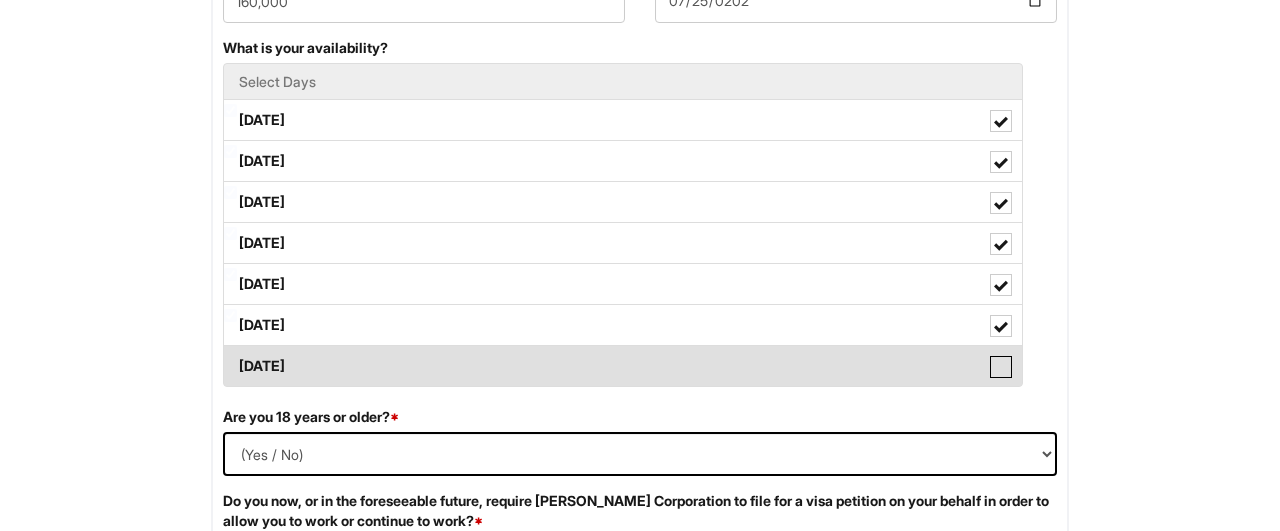 checkbox on "true" 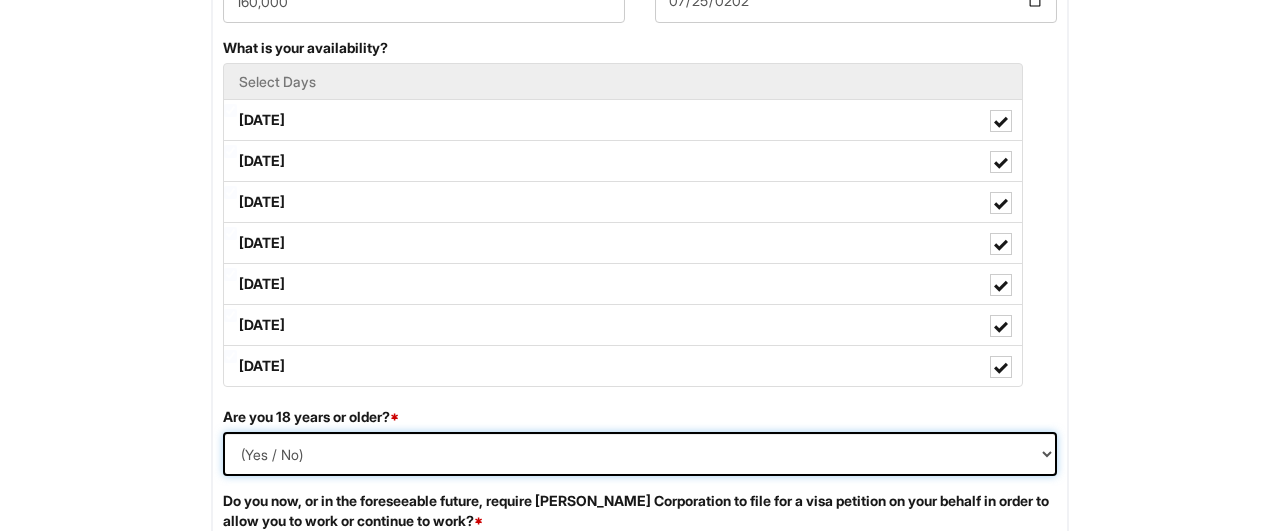 click on "(Yes / No) Yes No" at bounding box center (640, 454) 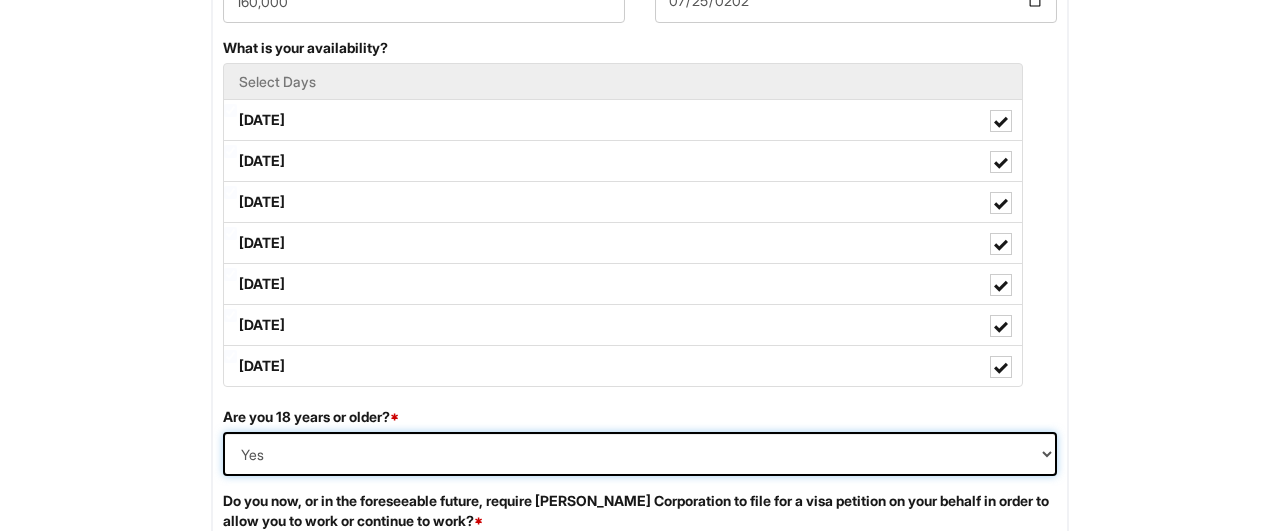 click on "Yes" at bounding box center (0, 0) 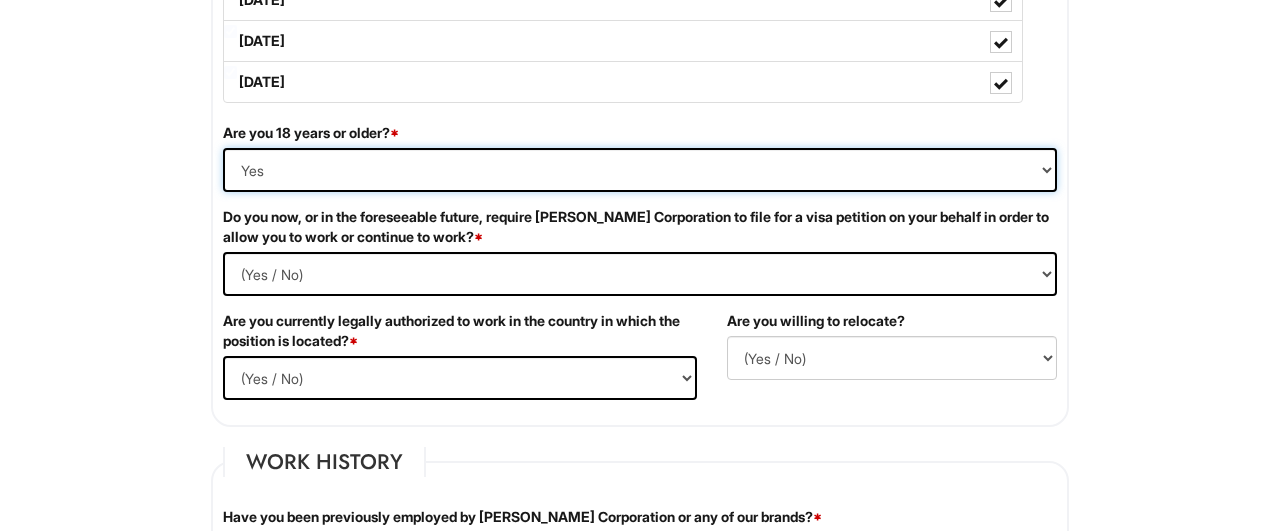 scroll, scrollTop: 1242, scrollLeft: 0, axis: vertical 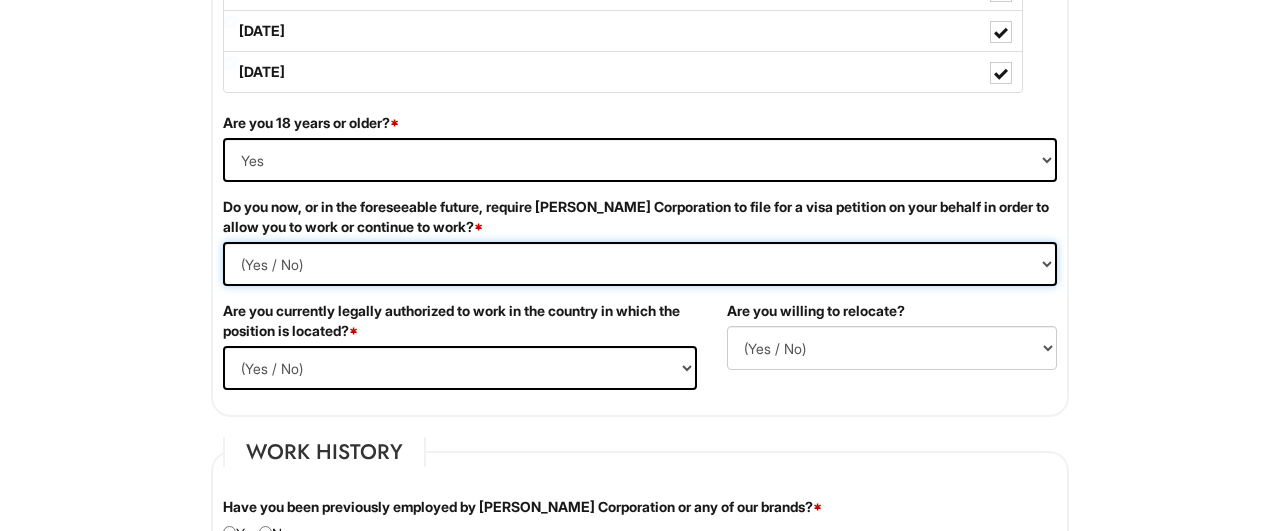 click on "(Yes / No) Yes No" at bounding box center (640, 264) 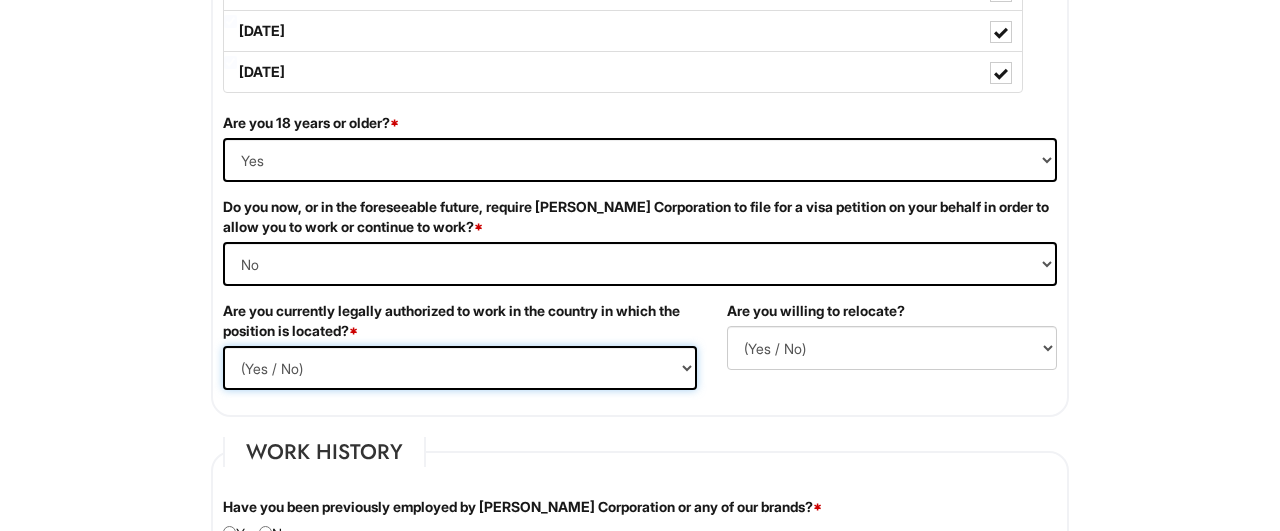 click on "(Yes / No) Yes No" at bounding box center (460, 368) 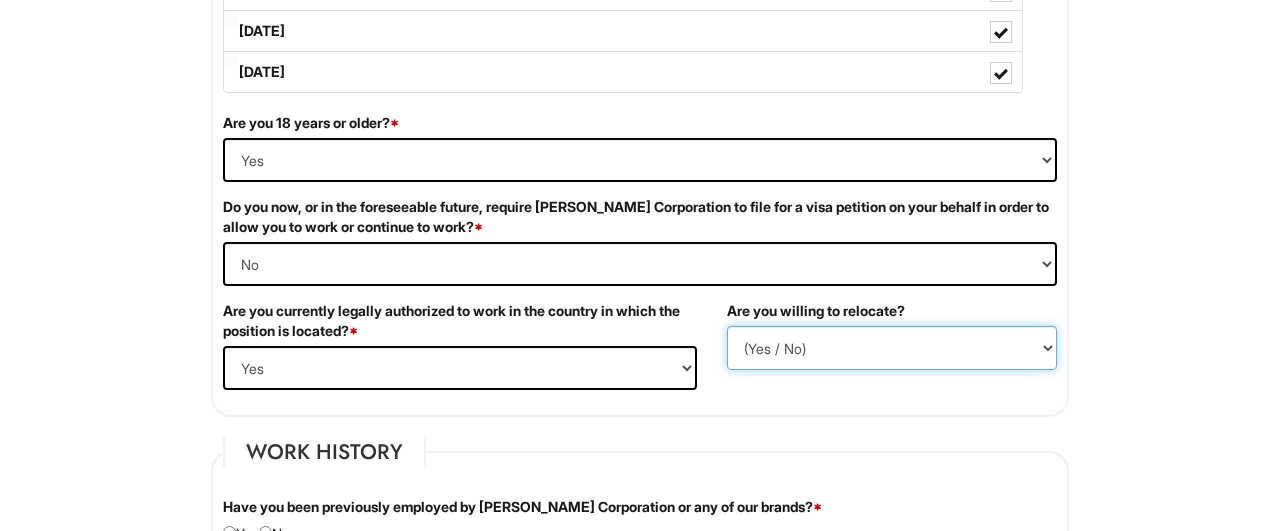 click on "(Yes / No) No Yes" at bounding box center (892, 348) 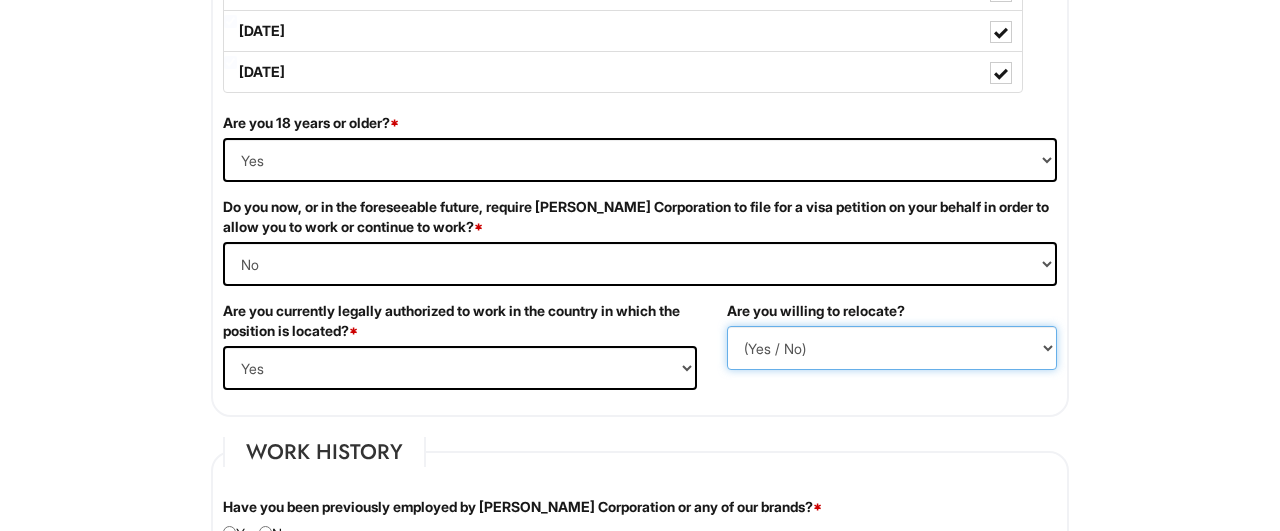 select on "Y" 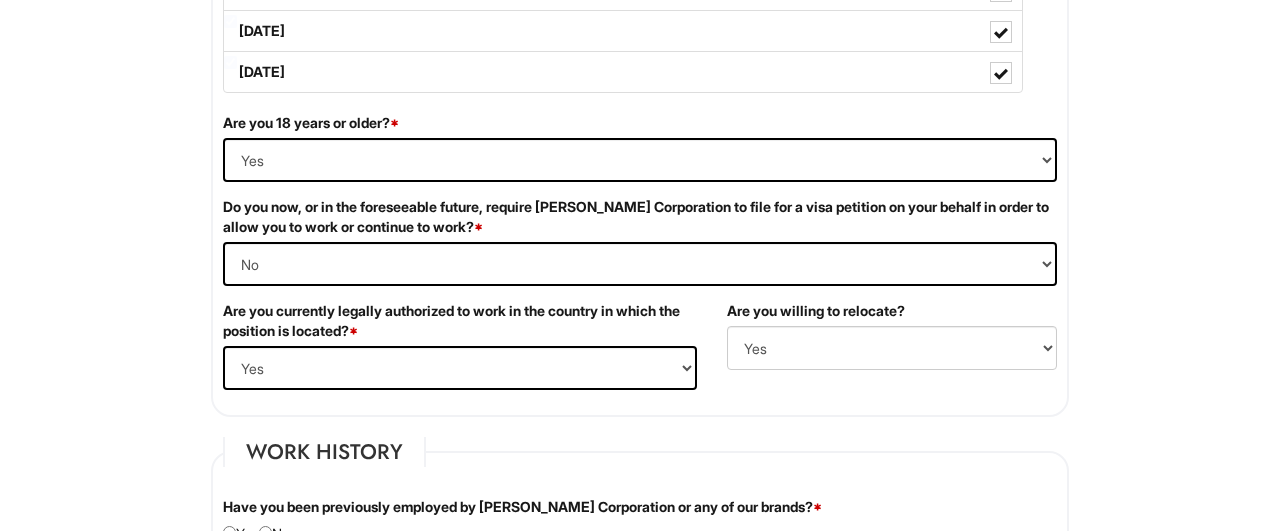 click on "Please Complete This Form 1 2 3 Assistant General Manager, A|X Armani Exchange PLEASE COMPLETE ALL REQUIRED FIELDS
We are an Equal Opportunity Employer. All persons shall have the opportunity to be considered for employment without regard to their race, color, creed, religion, national origin, ancestry, citizenship status, age, disability, gender, sex, sexual orientation, veteran status, genetic information or any other characteristic protected by applicable federal, state or local laws. We will endeavor to make a reasonable accommodation to the known physical or mental limitations of a qualified applicant with a disability unless the accommodation would impose an undue hardship on the operation of our business. If you believe you require such assistance to complete this form or to participate in an interview, please let us know.
Personal Information
Last Name  *   Martine
First Name  *   Stephen
Middle Name
E-mail Address  *   stephenmartine01@gmail.com
Phone  *   8562300485" at bounding box center [640, 711] 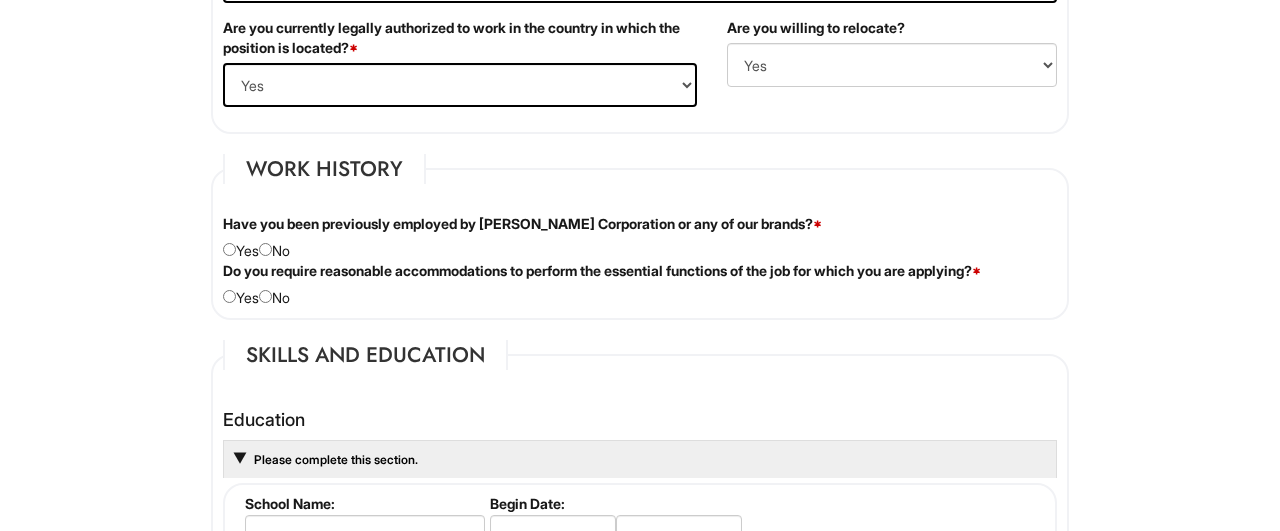 scroll, scrollTop: 1546, scrollLeft: 0, axis: vertical 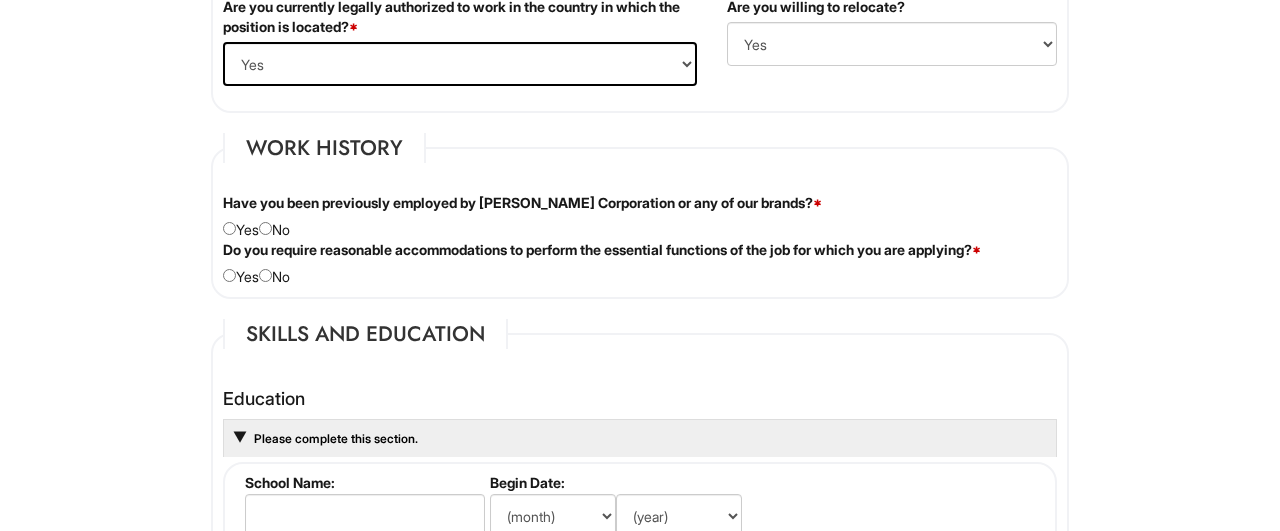 click on "Have you been previously employed by Giorgio Armani Corporation or any of our brands? *    Yes   No" at bounding box center [640, 216] 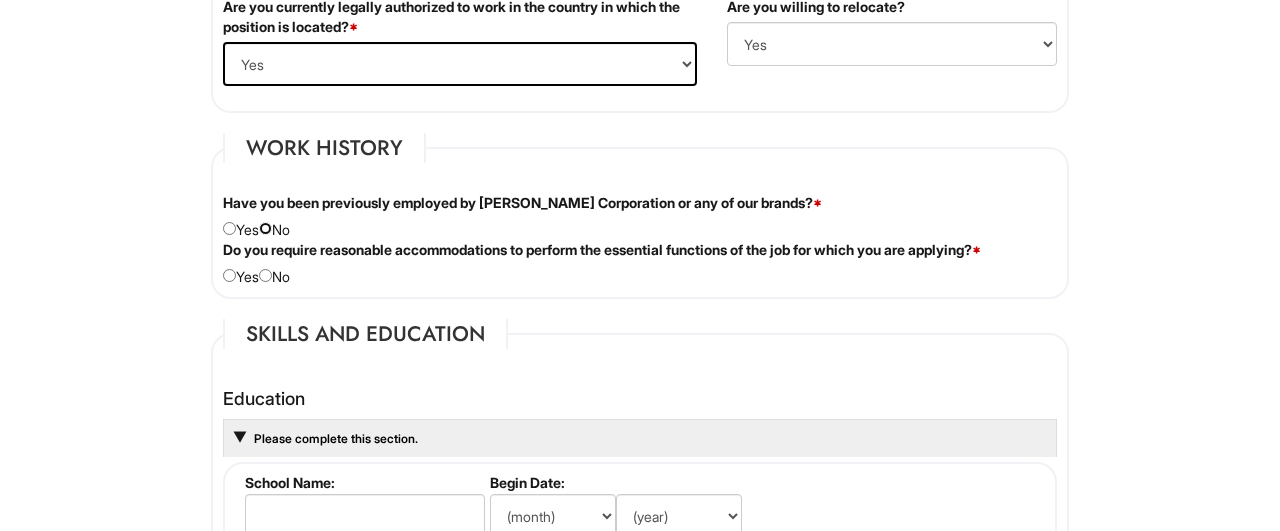 click at bounding box center [265, 228] 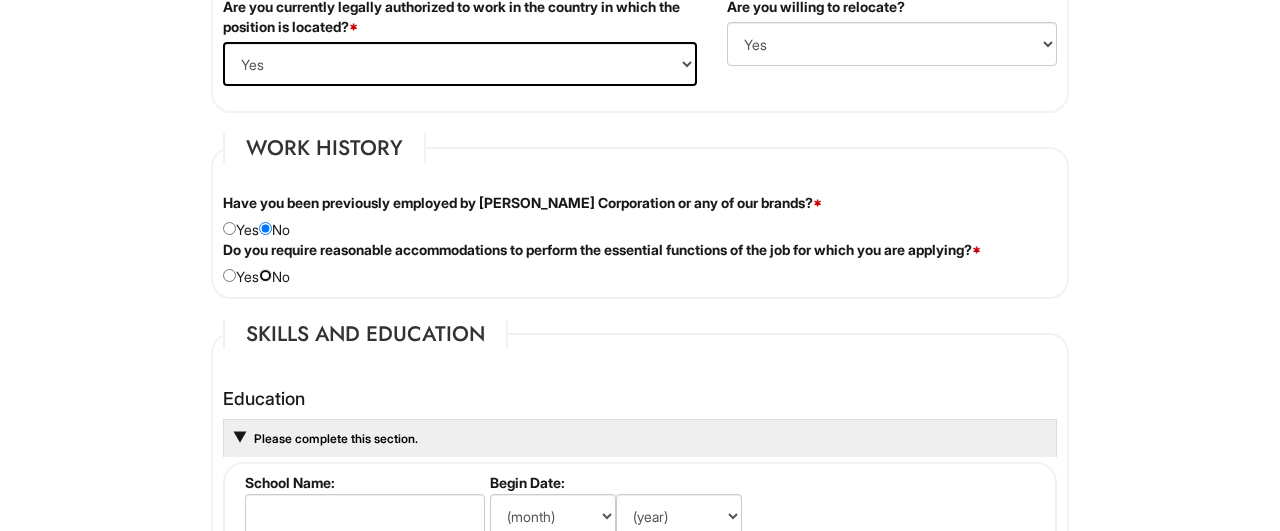 click at bounding box center [265, 275] 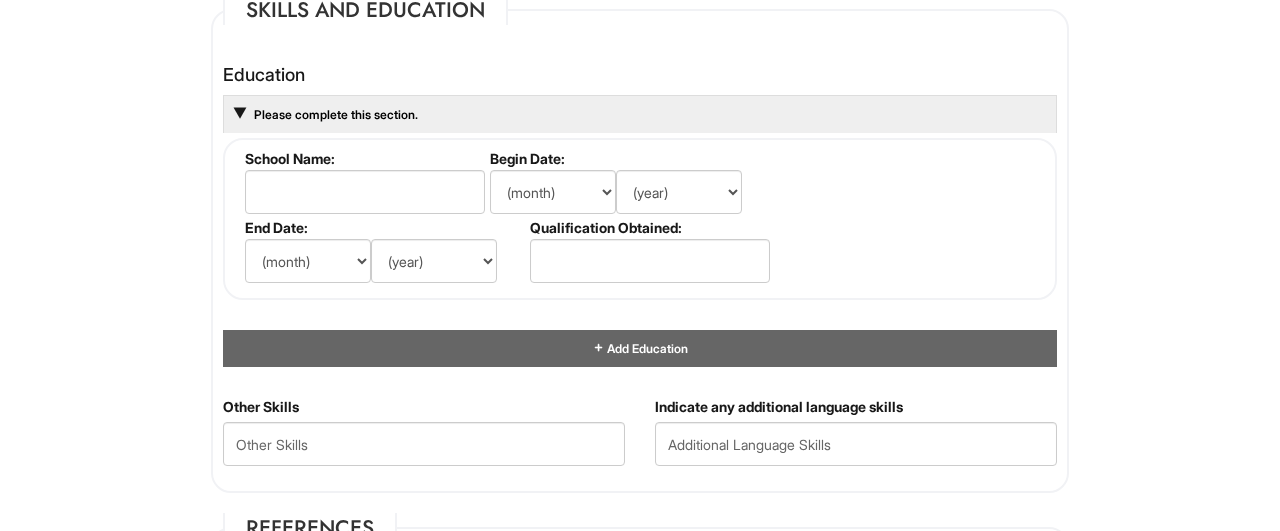 scroll, scrollTop: 1881, scrollLeft: 0, axis: vertical 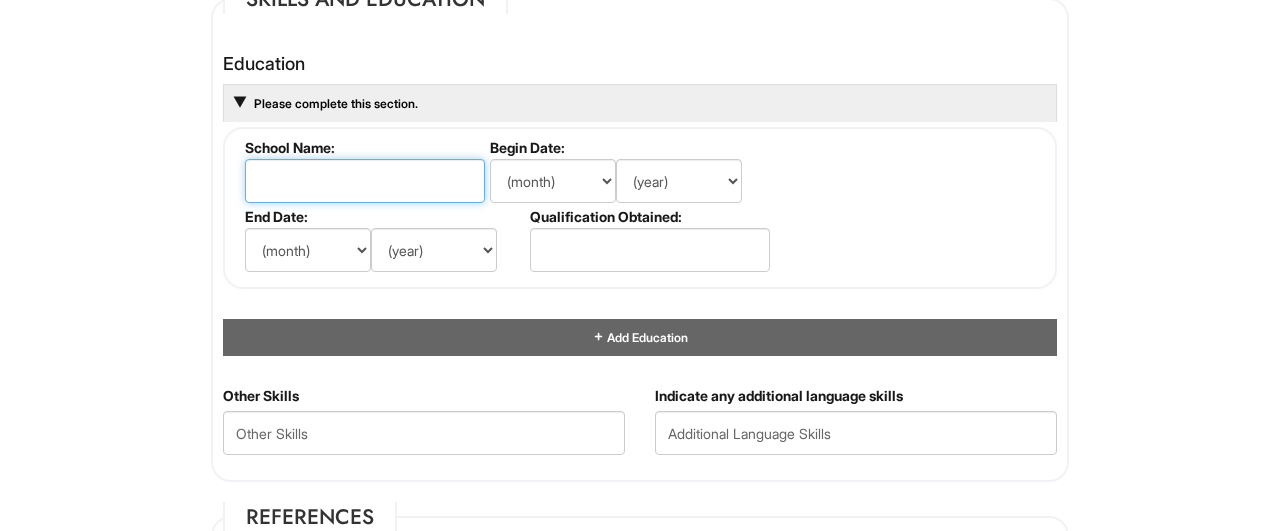 click at bounding box center (365, 181) 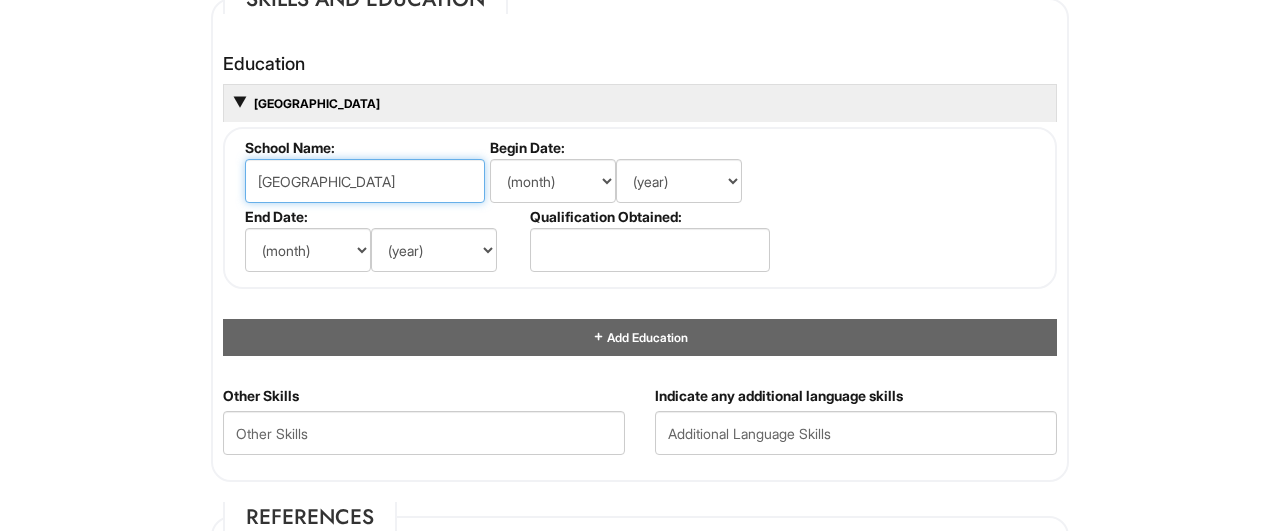 type on "Rowan University" 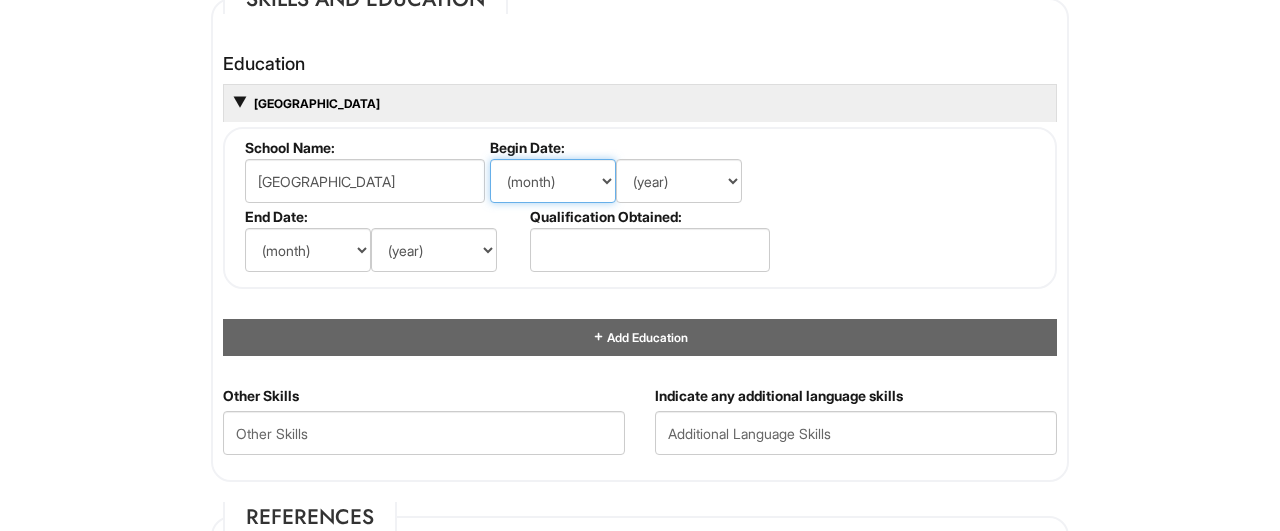 click on "(month) Jan Feb Mar Apr May Jun Jul Aug Sep Oct Nov Dec" at bounding box center (553, 181) 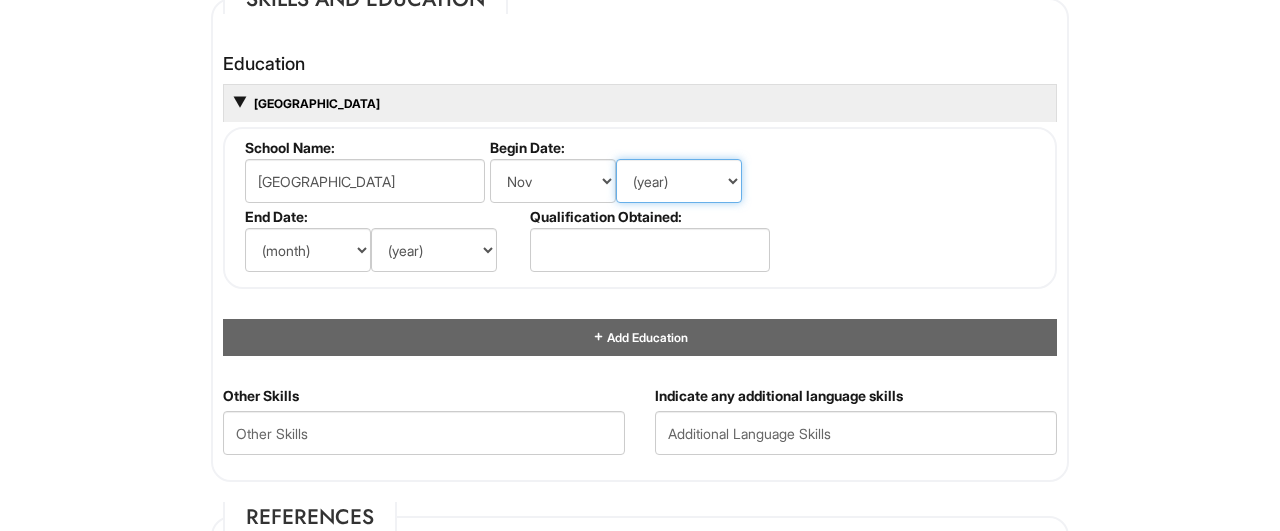 click on "(year) 2029 2028 2027 2026 2025 2024 2023 2022 2021 2020 2019 2018 2017 2016 2015 2014 2013 2012 2011 2010 2009 2008 2007 2006 2005 2004 2003 2002 2001 2000 1999 1998 1997 1996 1995 1994 1993 1992 1991 1990 1989 1988 1987 1986 1985 1984 1983 1982 1981 1980 1979 1978 1977 1976 1975 1974 1973 1972 1971 1970 1969 1968 1967 1966 1965 1964 1963 1962 1961 1960 1959 1958 1957 1956 1955 1954 1953 1952 1951 1950 1949 1948 1947 1946  --  2030 2031 2032 2033 2034 2035 2036 2037 2038 2039 2040 2041 2042 2043 2044 2045 2046 2047 2048 2049 2050 2051 2052 2053 2054 2055 2056 2057 2058 2059 2060 2061 2062 2063 2064" at bounding box center [679, 181] 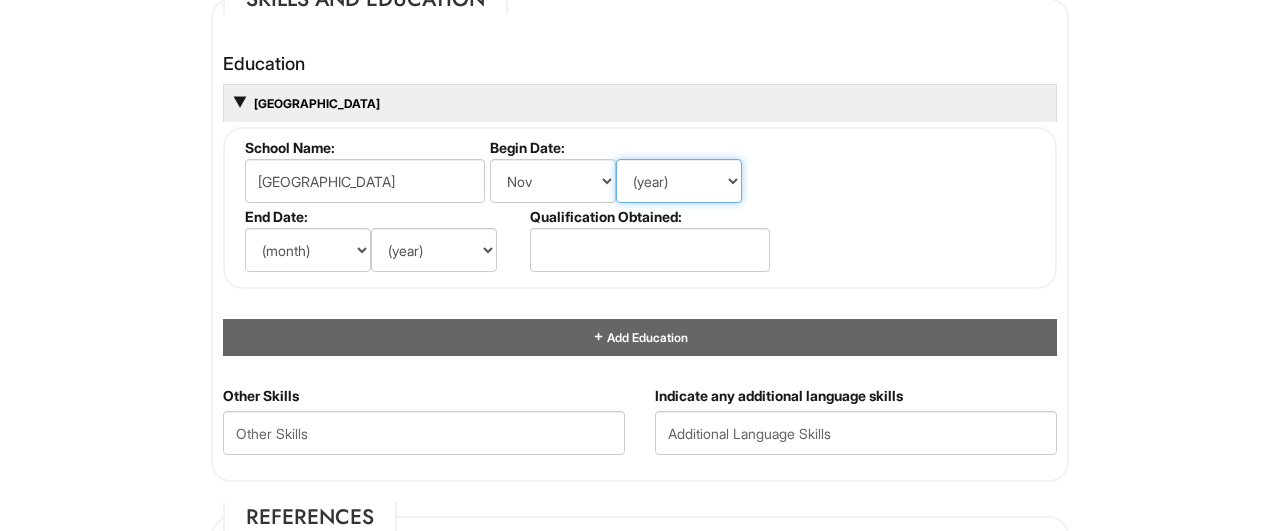 select on "2014" 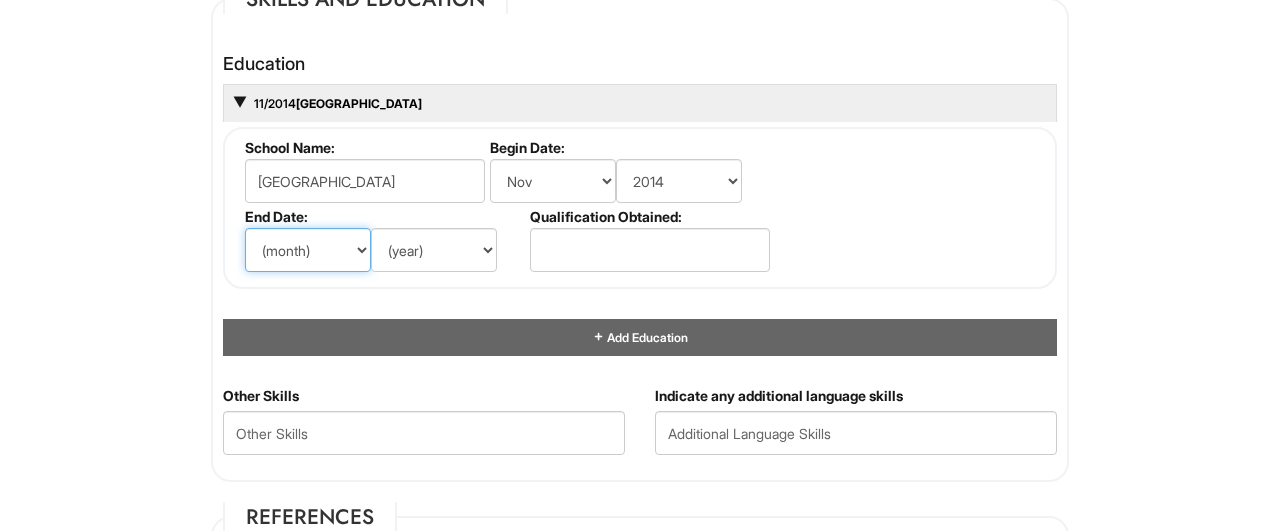 click on "(month) Jan Feb Mar Apr May Jun Jul Aug Sep Oct Nov Dec" at bounding box center [308, 250] 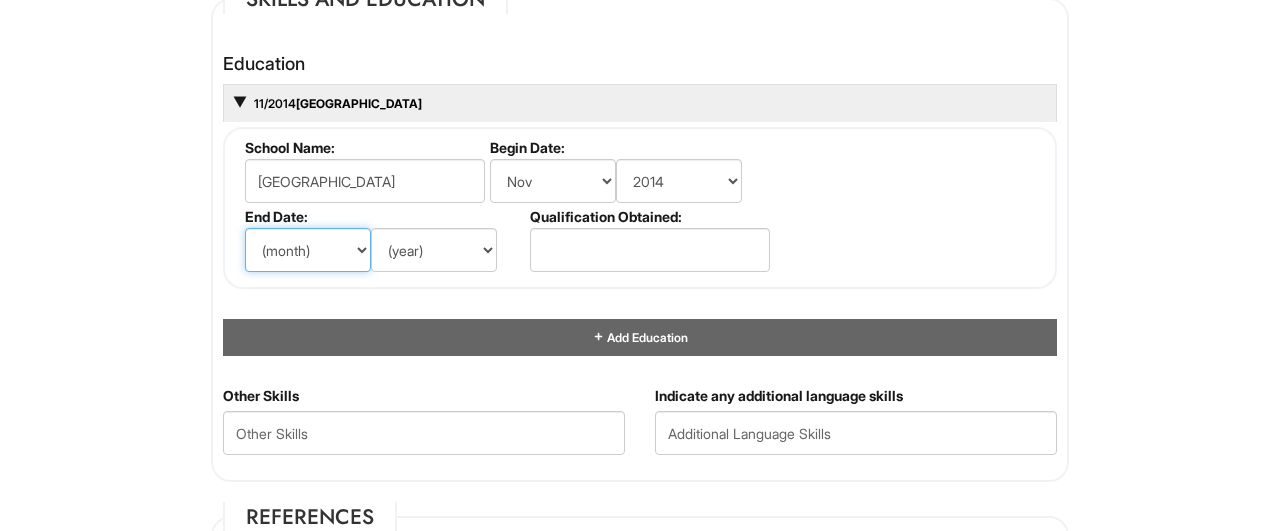 select on "11" 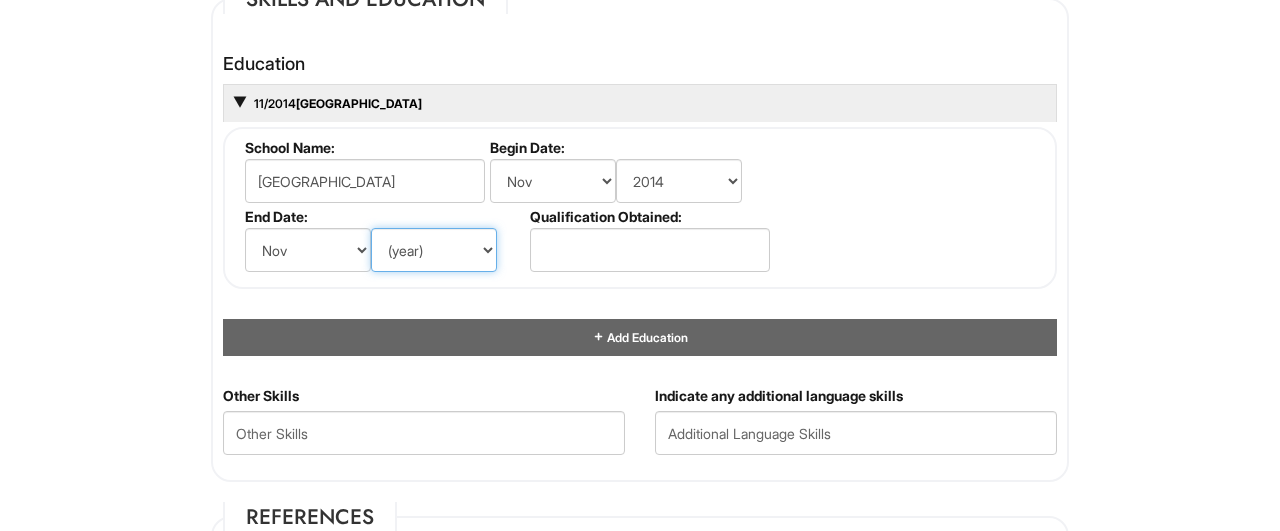 click on "(year) 2029 2028 2027 2026 2025 2024 2023 2022 2021 2020 2019 2018 2017 2016 2015 2014 2013 2012 2011 2010 2009 2008 2007 2006 2005 2004 2003 2002 2001 2000 1999 1998 1997 1996 1995 1994 1993 1992 1991 1990 1989 1988 1987 1986 1985 1984 1983 1982 1981 1980 1979 1978 1977 1976 1975 1974 1973 1972 1971 1970 1969 1968 1967 1966 1965 1964 1963 1962 1961 1960 1959 1958 1957 1956 1955 1954 1953 1952 1951 1950 1949 1948 1947 1946  --  2030 2031 2032 2033 2034 2035 2036 2037 2038 2039 2040 2041 2042 2043 2044 2045 2046 2047 2048 2049 2050 2051 2052 2053 2054 2055 2056 2057 2058 2059 2060 2061 2062 2063 2064" at bounding box center (434, 250) 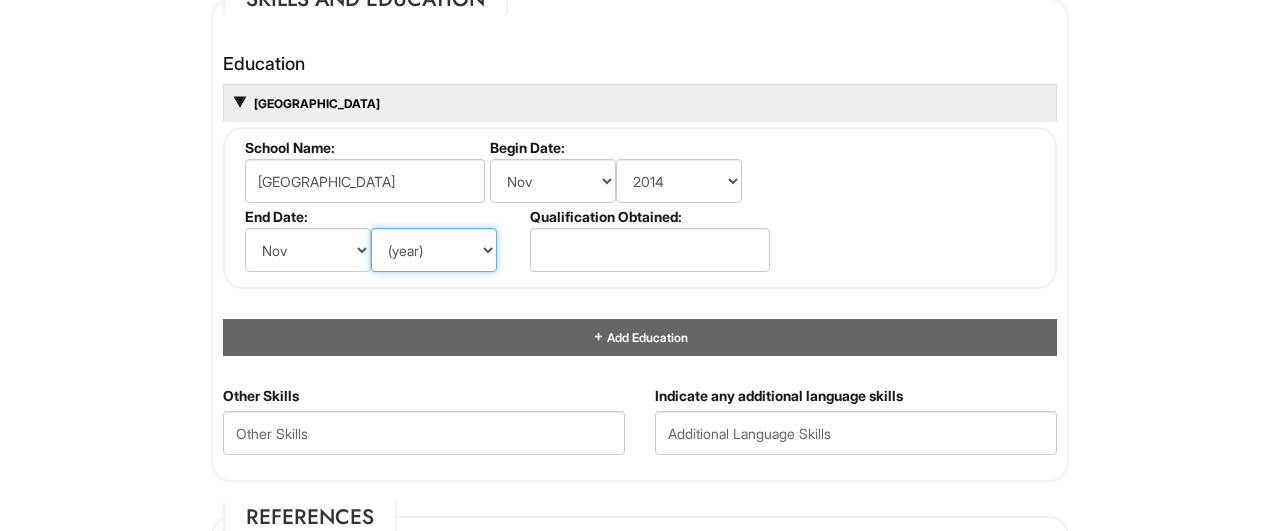 select on "2018" 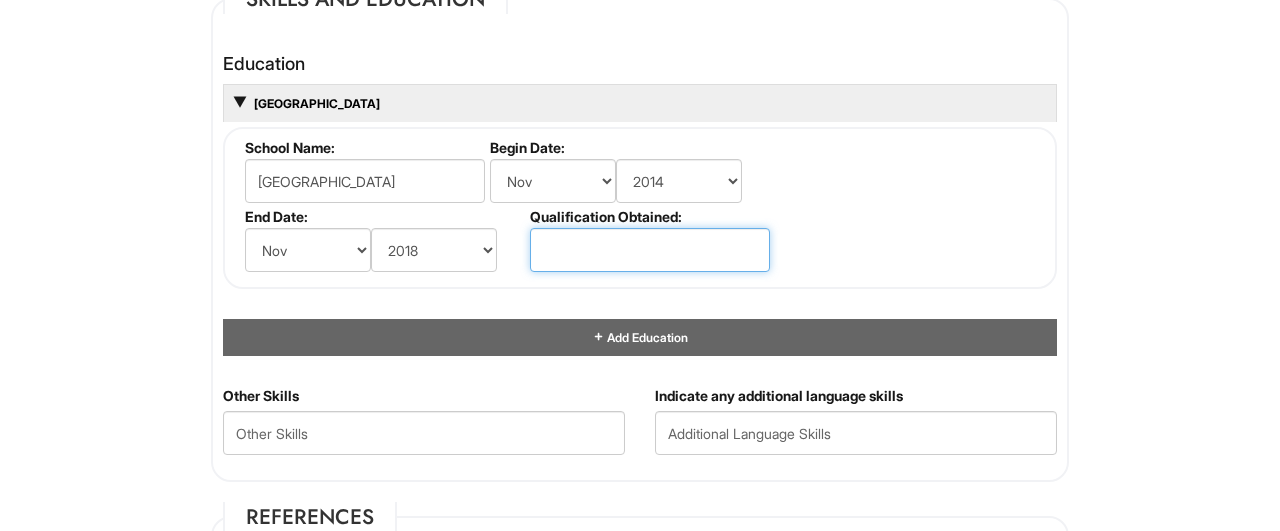 click at bounding box center (650, 250) 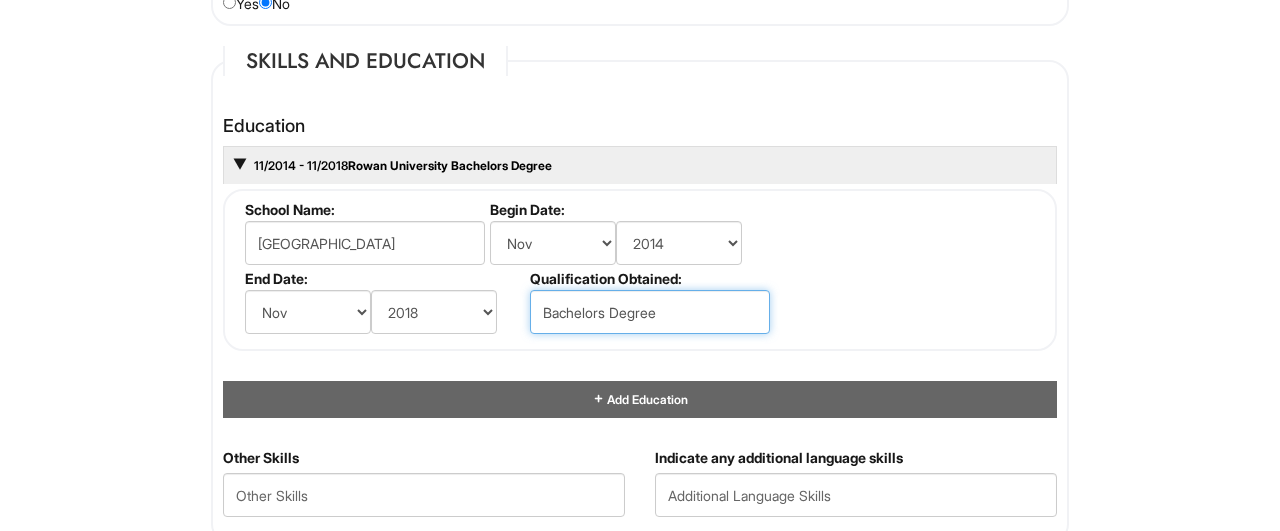 scroll, scrollTop: 1772, scrollLeft: 0, axis: vertical 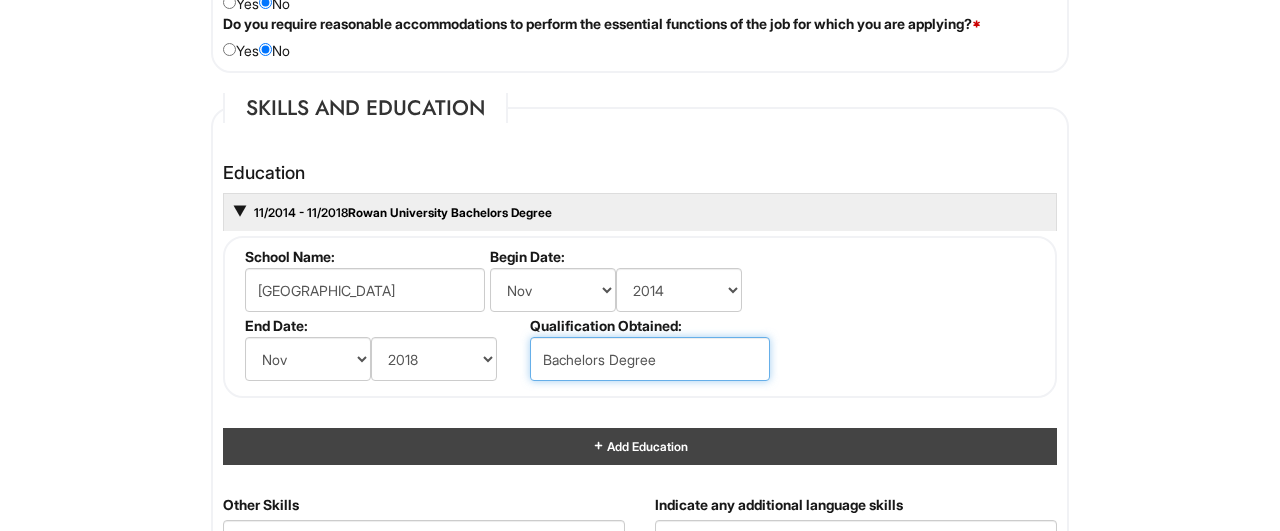 type on "Bachelors Degree" 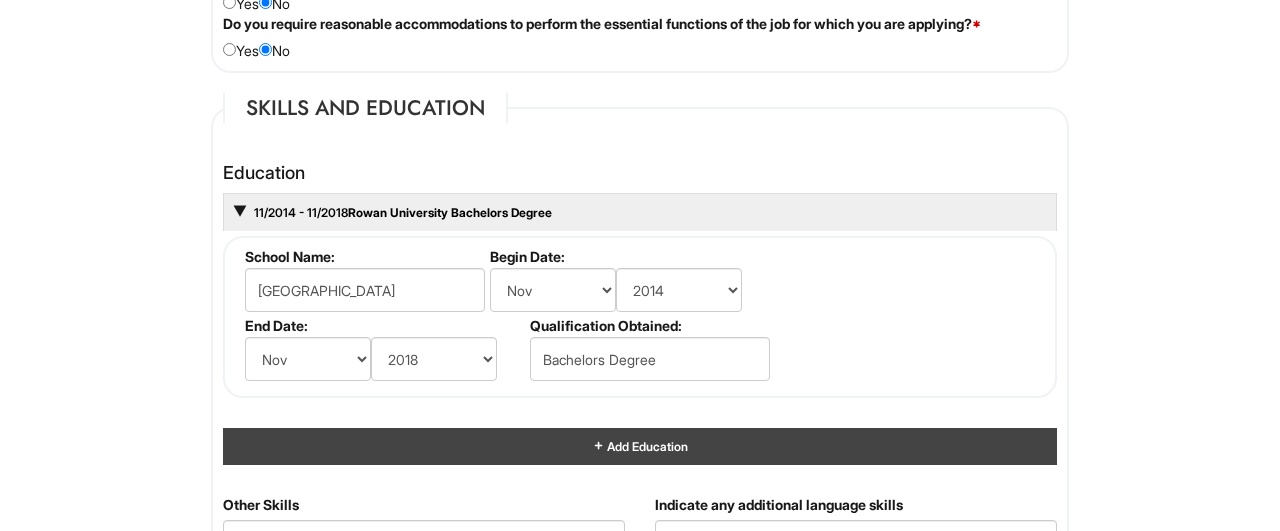 click on "Add Education" at bounding box center (640, 446) 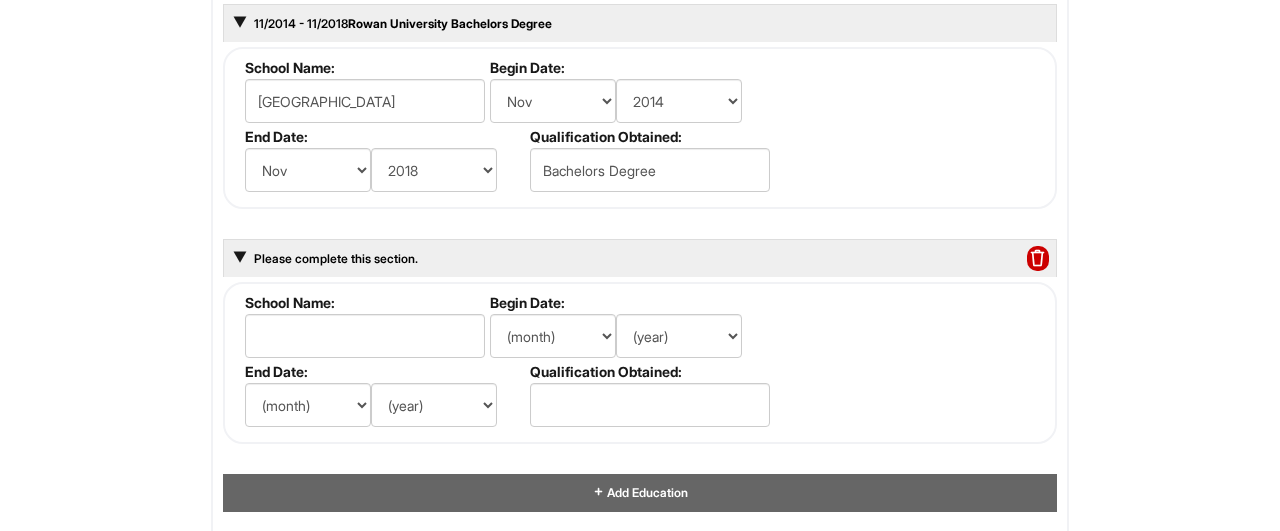 scroll, scrollTop: 1977, scrollLeft: 0, axis: vertical 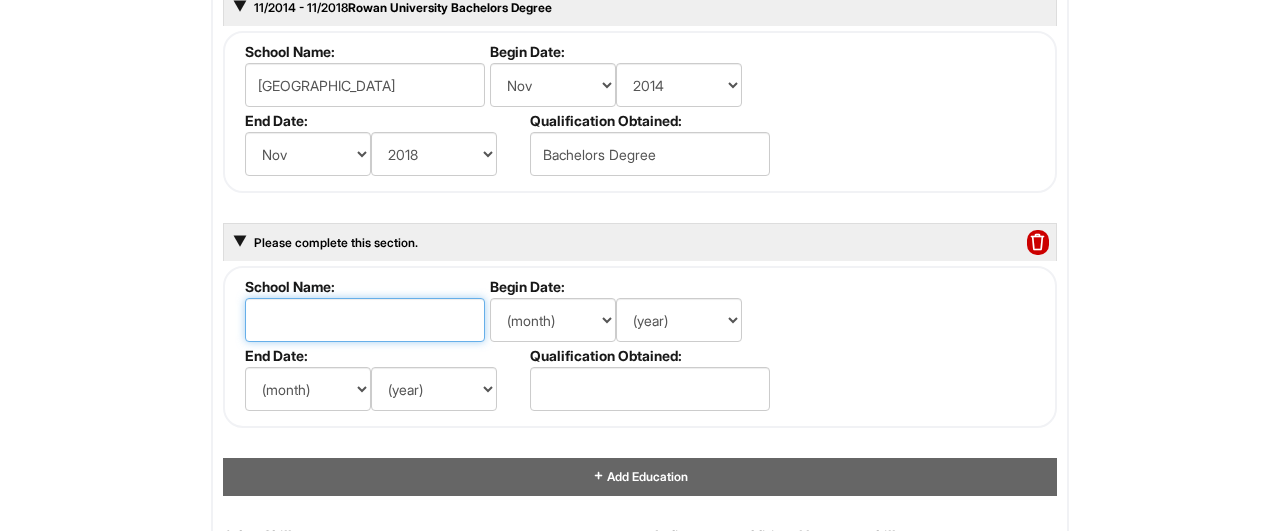 click at bounding box center [365, 320] 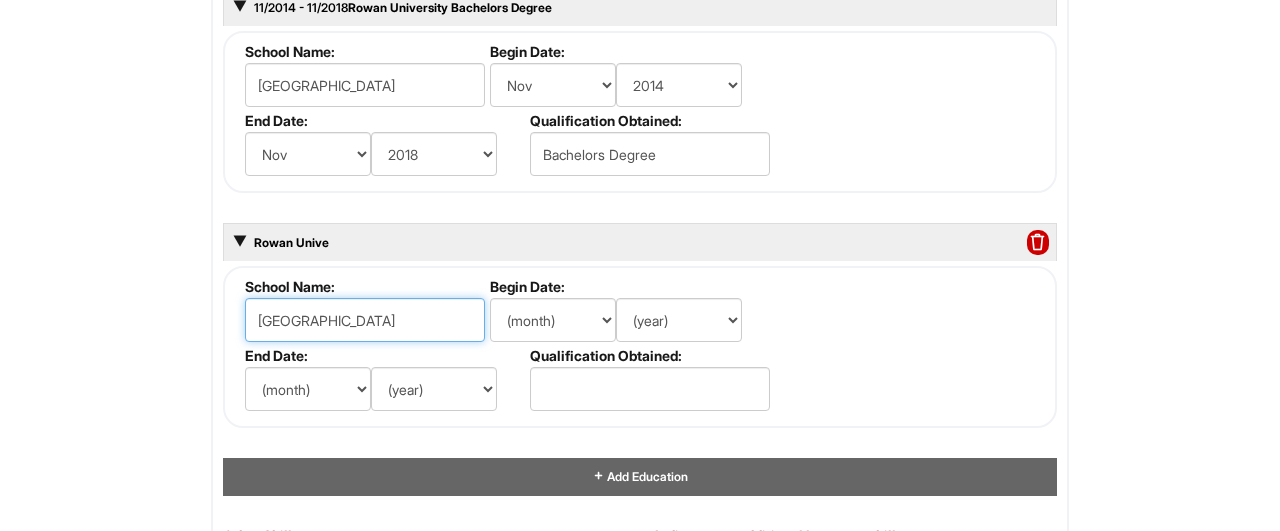 type on "Rowan University" 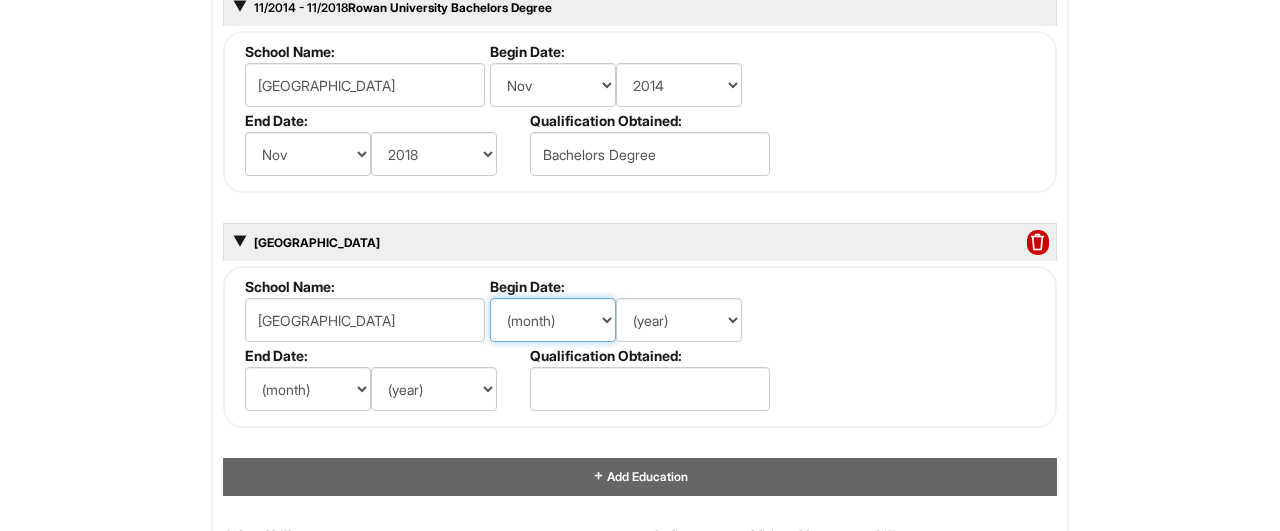 click on "(month) Jan Feb Mar Apr May Jun Jul Aug Sep Oct Nov Dec" at bounding box center [553, 320] 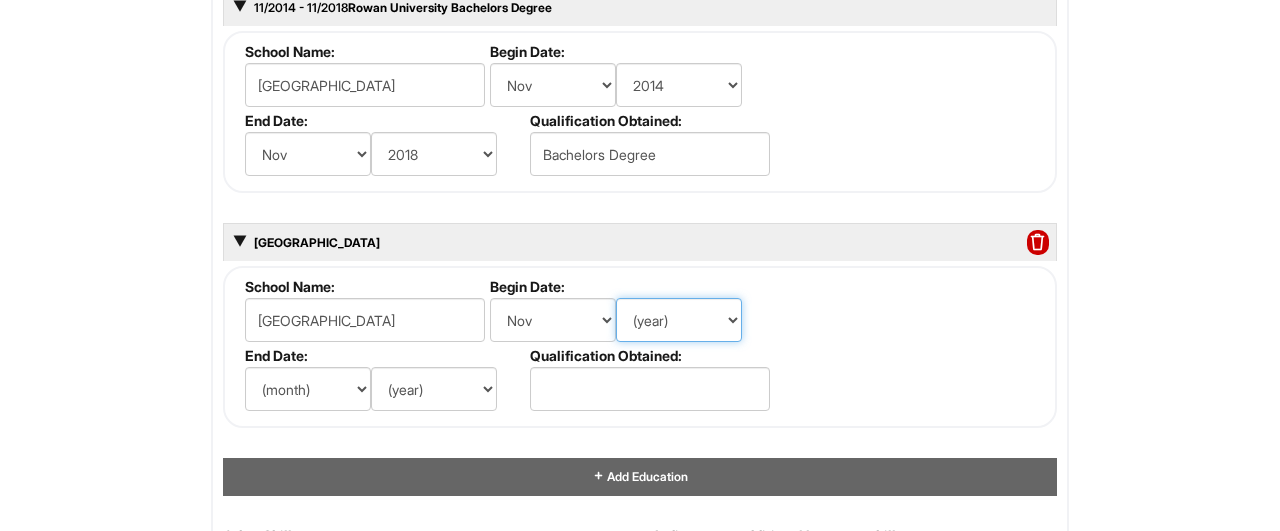 click on "(year) 2029 2028 2027 2026 2025 2024 2023 2022 2021 2020 2019 2018 2017 2016 2015 2014 2013 2012 2011 2010 2009 2008 2007 2006 2005 2004 2003 2002 2001 2000 1999 1998 1997 1996 1995 1994 1993 1992 1991 1990 1989 1988 1987 1986 1985 1984 1983 1982 1981 1980 1979 1978 1977 1976 1975 1974 1973 1972 1971 1970 1969 1968 1967 1966 1965 1964 1963 1962 1961 1960 1959 1958 1957 1956 1955 1954 1953 1952 1951 1950 1949 1948 1947 1946  --  2030 2031 2032 2033 2034 2035 2036 2037 2038 2039 2040 2041 2042 2043 2044 2045 2046 2047 2048 2049 2050 2051 2052 2053 2054 2055 2056 2057 2058 2059 2060 2061 2062 2063 2064" at bounding box center (679, 320) 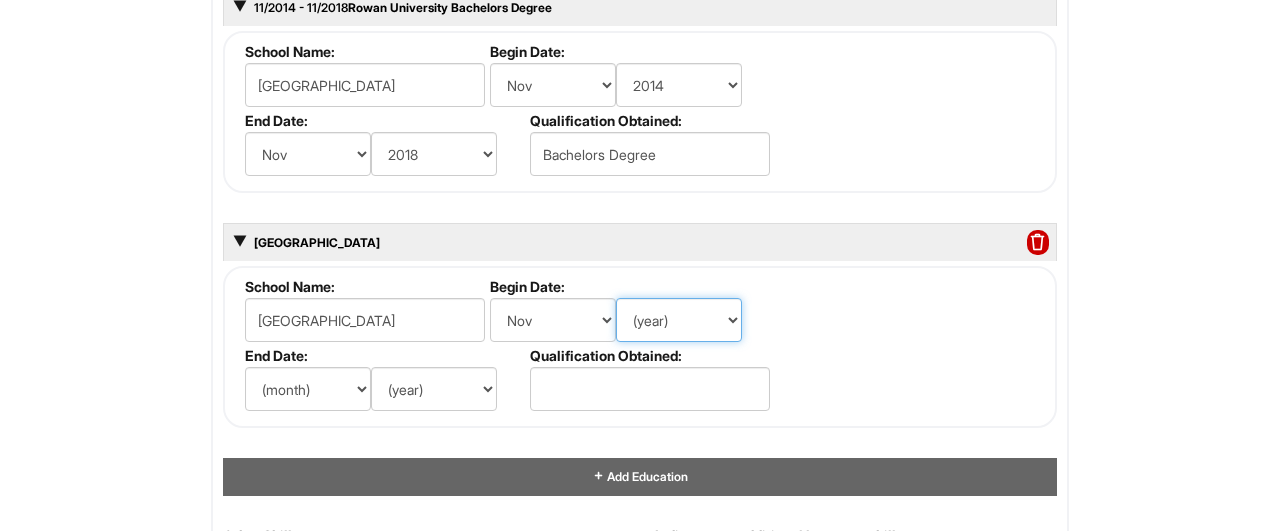 select on "2014" 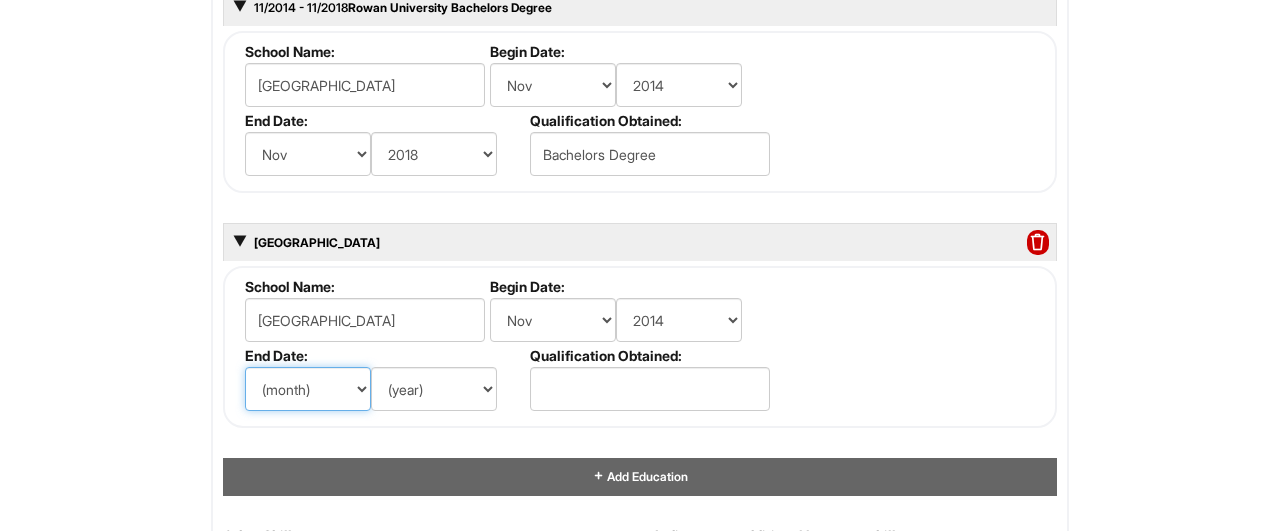 click on "(month) Jan Feb Mar Apr May Jun Jul Aug Sep Oct Nov Dec" at bounding box center (308, 389) 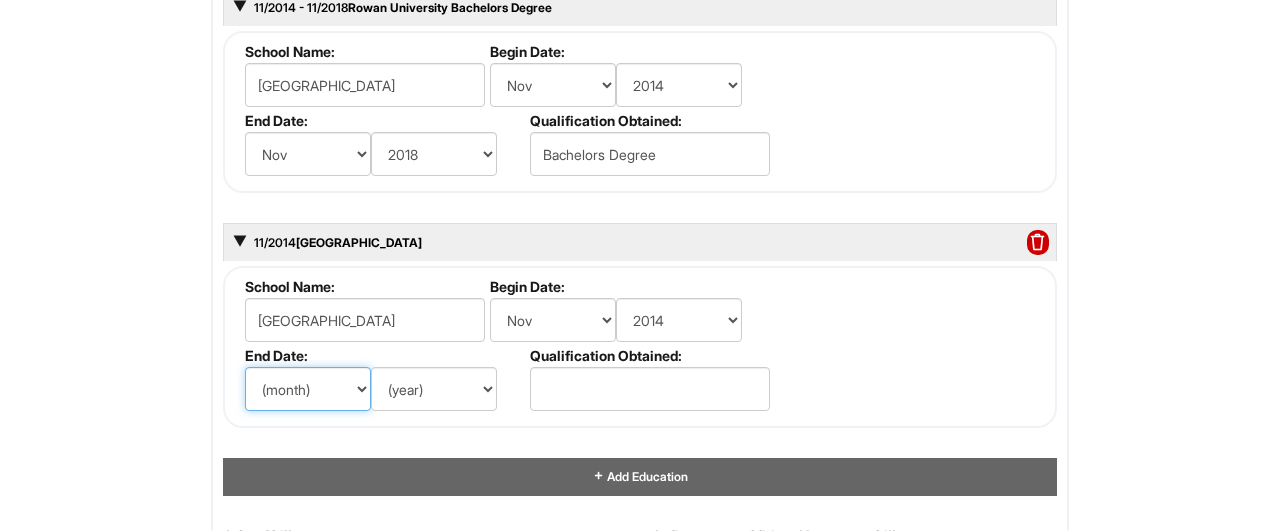 select on "11" 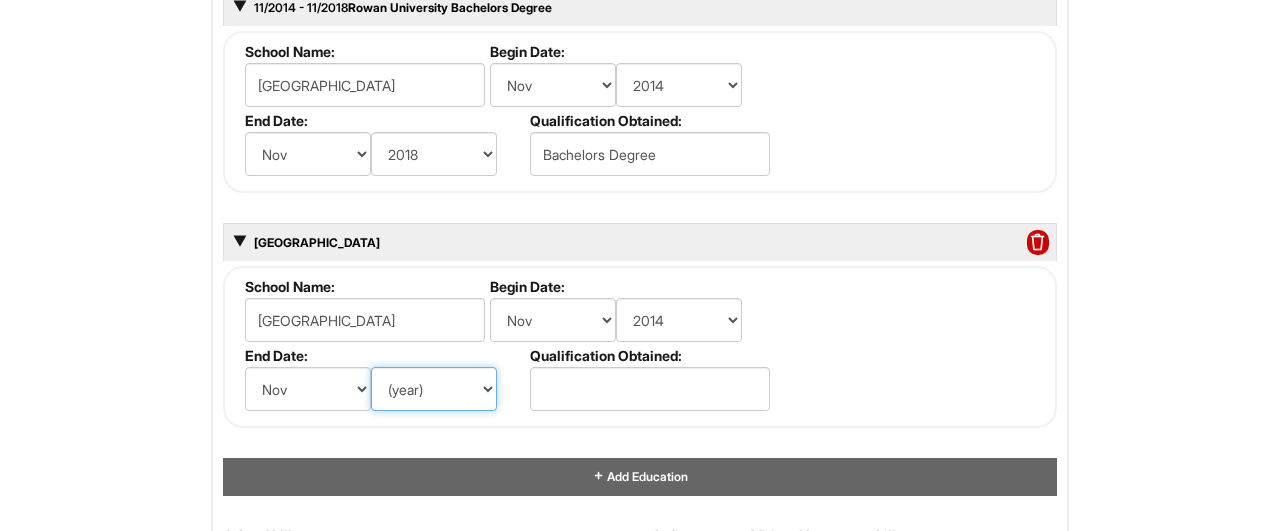 click on "(year) 2029 2028 2027 2026 2025 2024 2023 2022 2021 2020 2019 2018 2017 2016 2015 2014 2013 2012 2011 2010 2009 2008 2007 2006 2005 2004 2003 2002 2001 2000 1999 1998 1997 1996 1995 1994 1993 1992 1991 1990 1989 1988 1987 1986 1985 1984 1983 1982 1981 1980 1979 1978 1977 1976 1975 1974 1973 1972 1971 1970 1969 1968 1967 1966 1965 1964 1963 1962 1961 1960 1959 1958 1957 1956 1955 1954 1953 1952 1951 1950 1949 1948 1947 1946  --  2030 2031 2032 2033 2034 2035 2036 2037 2038 2039 2040 2041 2042 2043 2044 2045 2046 2047 2048 2049 2050 2051 2052 2053 2054 2055 2056 2057 2058 2059 2060 2061 2062 2063 2064" at bounding box center (434, 389) 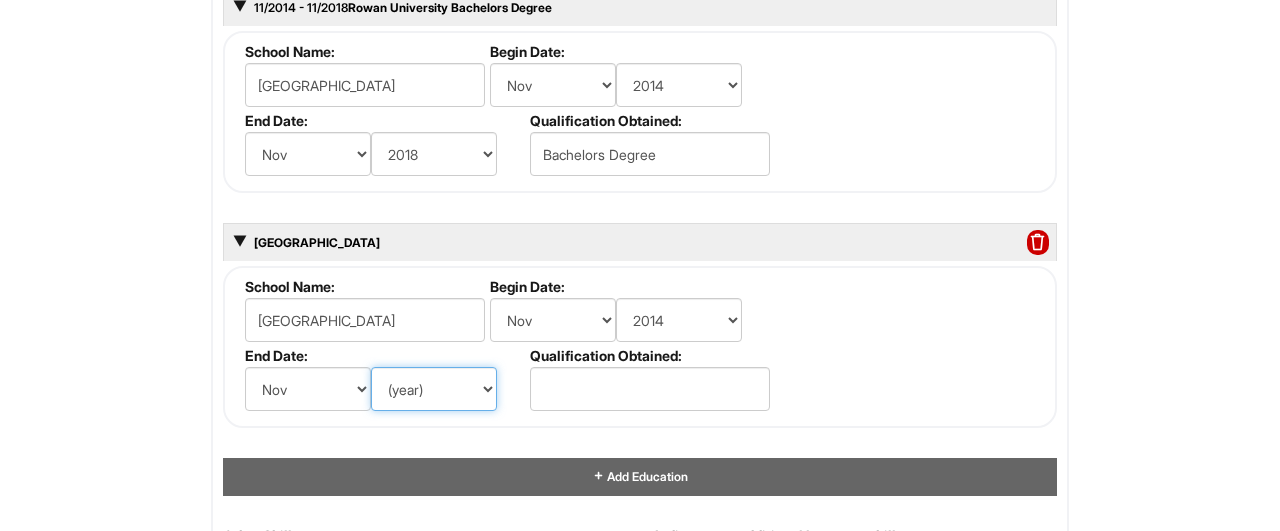 select on "2017" 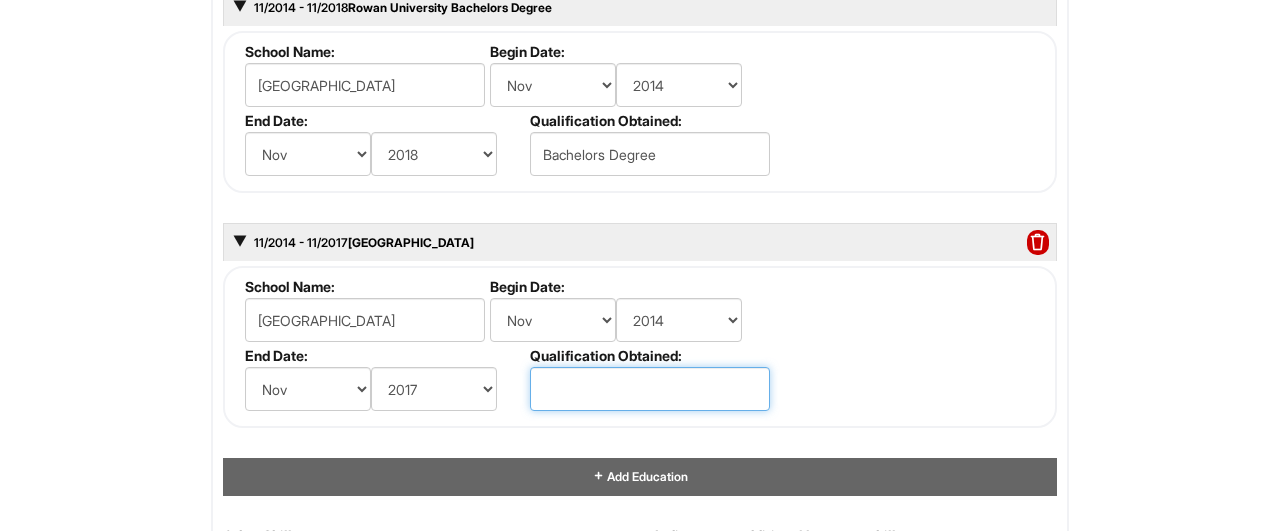 click at bounding box center [650, 389] 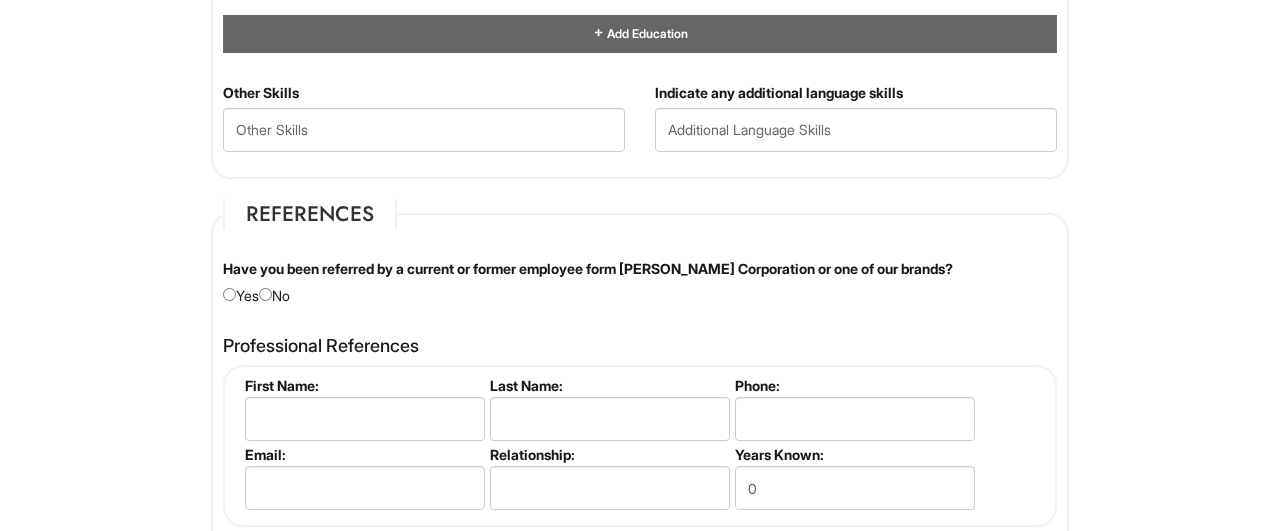 scroll, scrollTop: 2507, scrollLeft: 0, axis: vertical 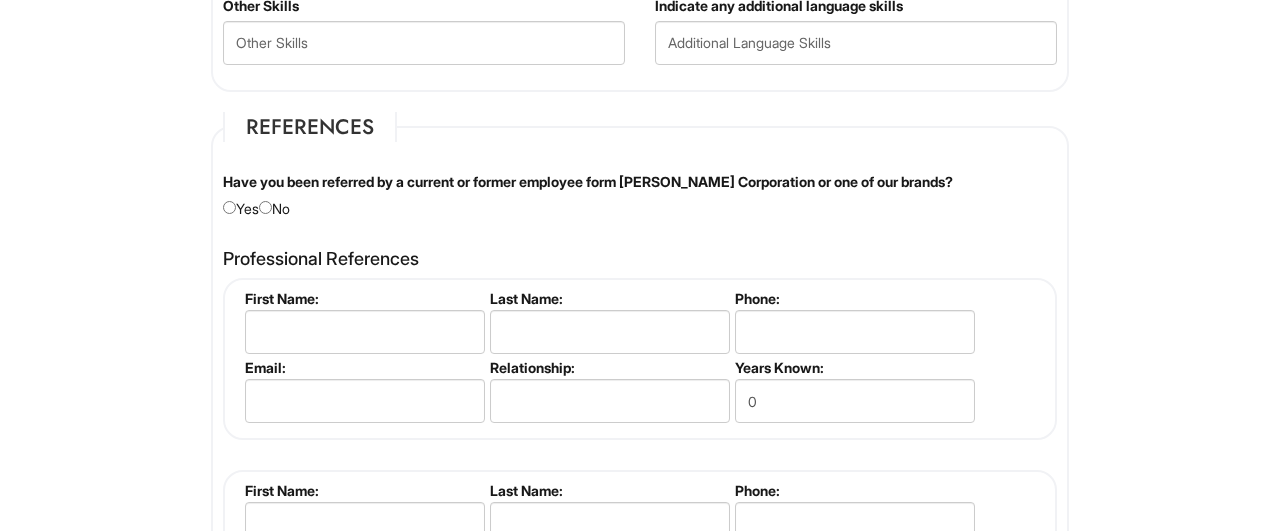 type on "Associate of Science" 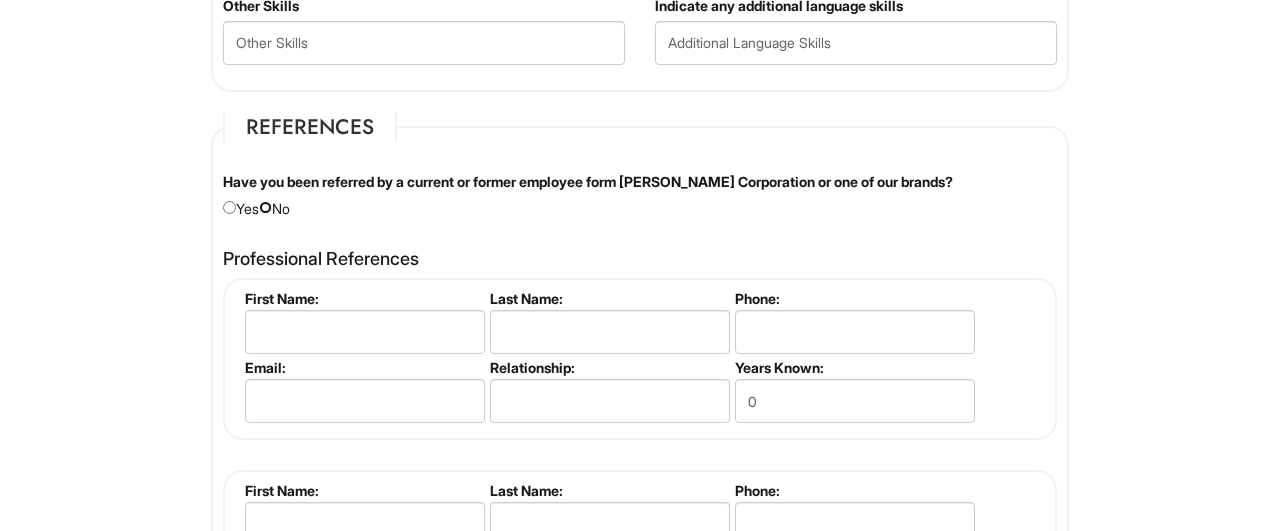 click at bounding box center (265, 207) 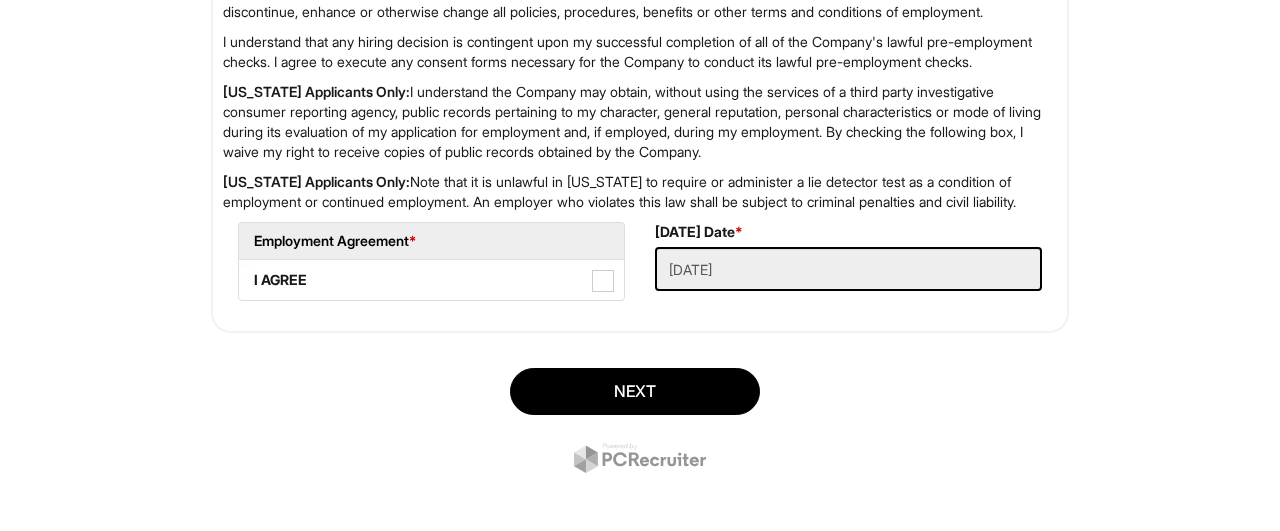 scroll, scrollTop: 3578, scrollLeft: 0, axis: vertical 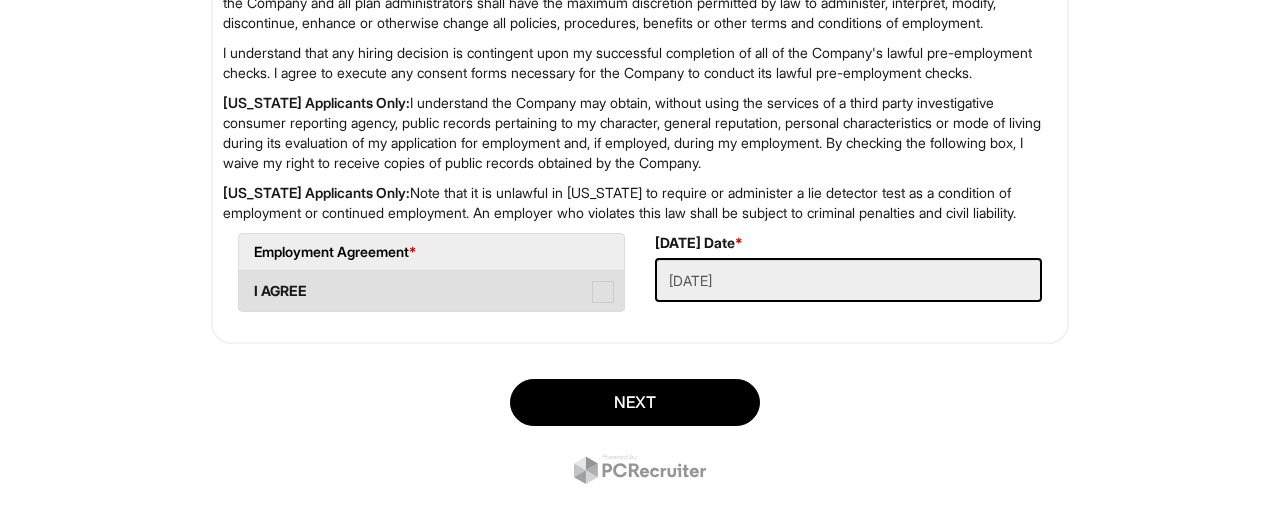 click at bounding box center (603, 292) 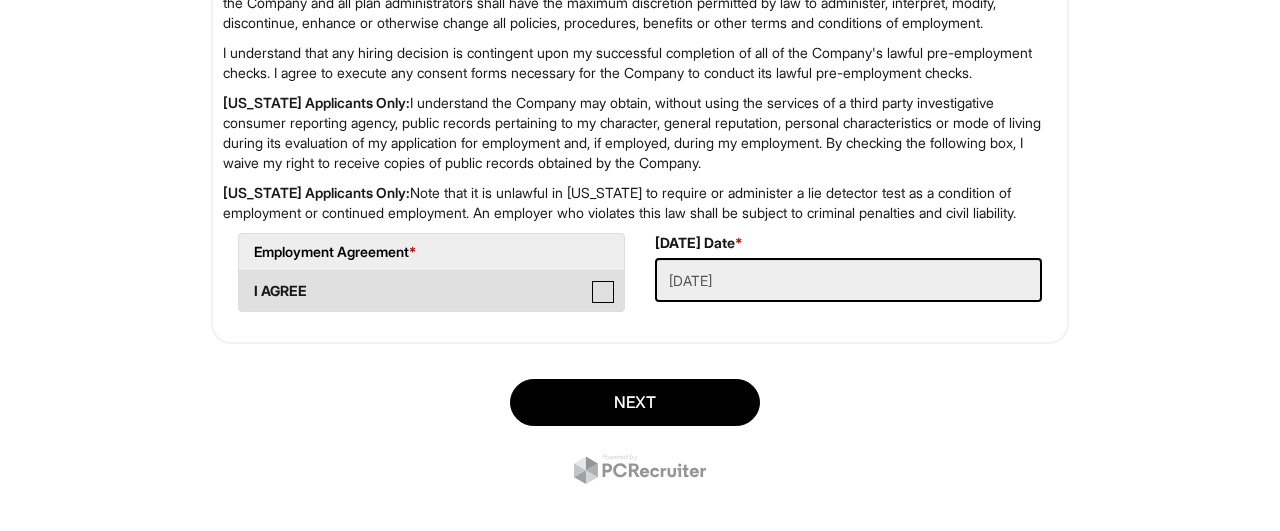 checkbox on "true" 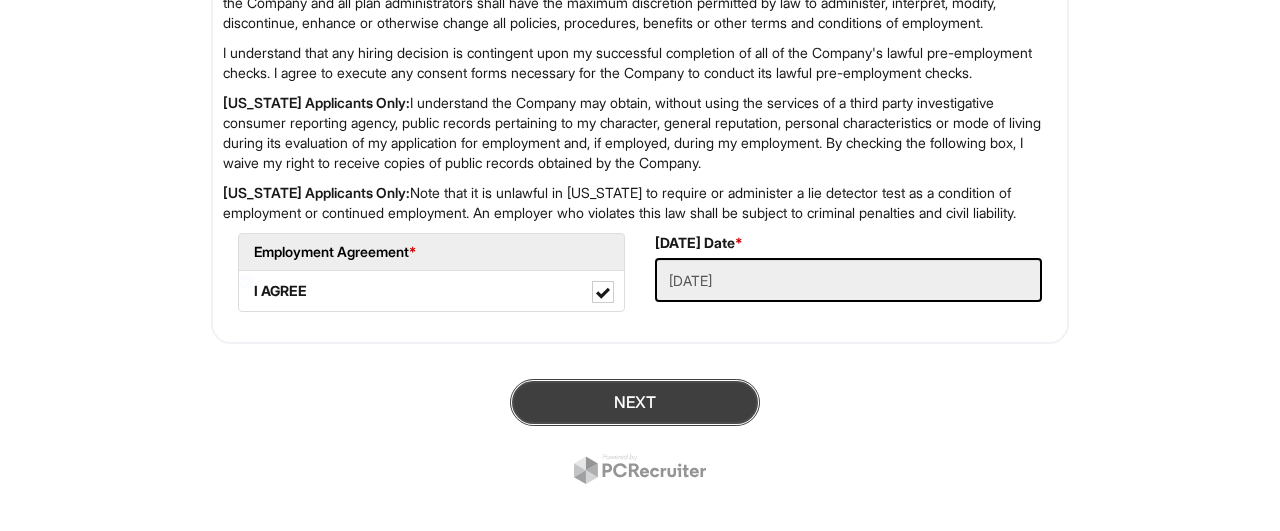 click on "Next" at bounding box center [635, 402] 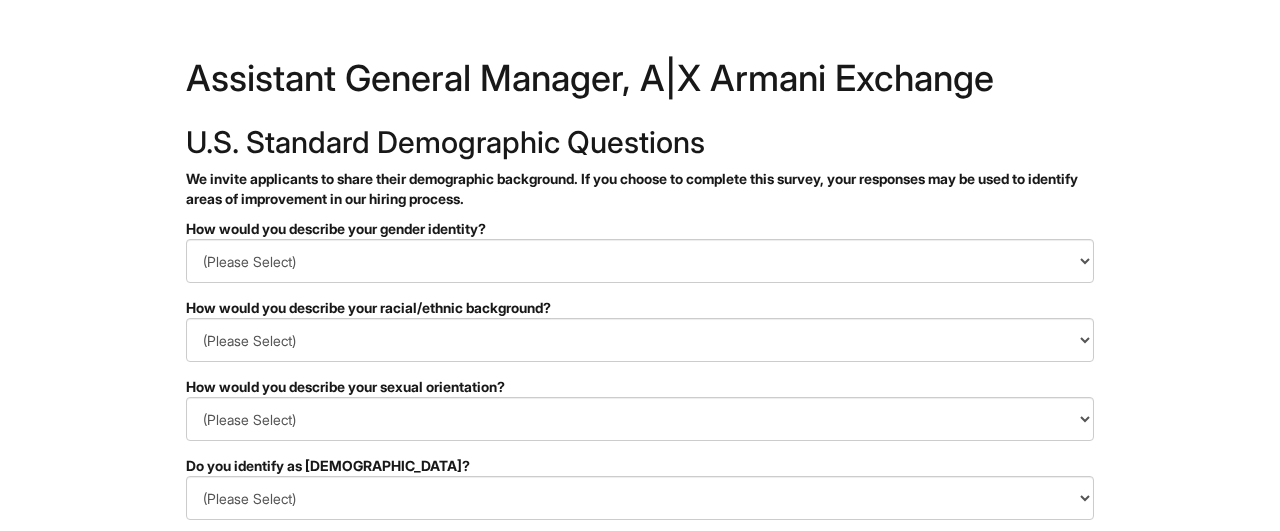 scroll, scrollTop: 0, scrollLeft: 0, axis: both 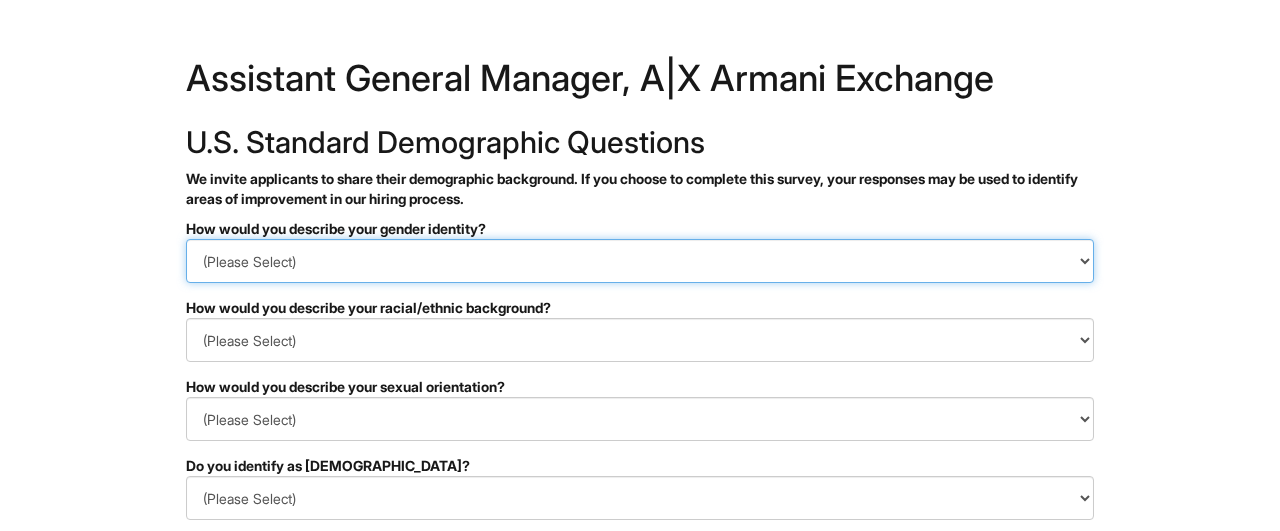 select on "Man" 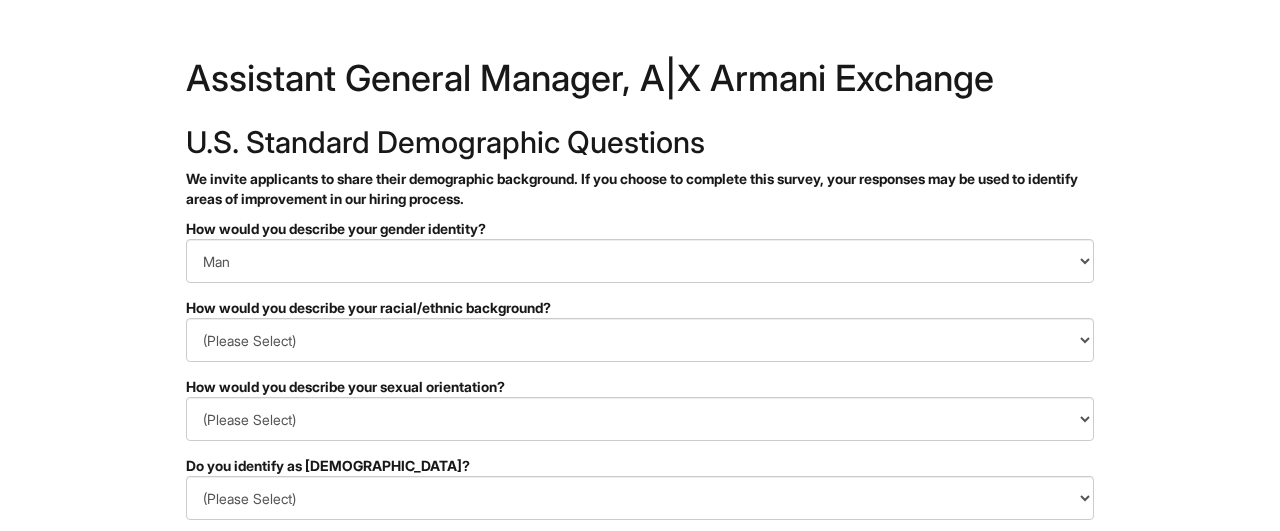 click on "PLEASE COMPLETE ALL REQUIRED FIELDS How would you describe your gender identity? (Please Select) Man Woman Non-binary I prefer to self-describe I don't wish to answer How would you describe your racial/ethnic background? (Please Select) Black or of African descent    East Asian    Hispanic, Latinx or of Spanish Origin    Indigenous, American Indian or Alaska Native    Middle Eastern or North African    Native Hawaiian or Pacific Islander    South Asian    Southeast Asian    White or European    I prefer to self-describe    I don't wish to answer How would you describe your sexual orientation? (Please Select) Asexual Bisexual and/or pansexual Gay Heterosexual Lesbian Queer I prefer to self-describe I don't wish to answer Do you identify as transgender? (Please Select) Yes No I prefer to self-describe I don't wish to answer (Please Select) YES, I HAVE A DISABILITY (or previously had a disability) NO, I DON'T HAVE A DISABILITY I DON'T WISH TO ANSWER Details (Please Select) I AM NOT A PROTECTED VETERAN Details" at bounding box center (640, 647) 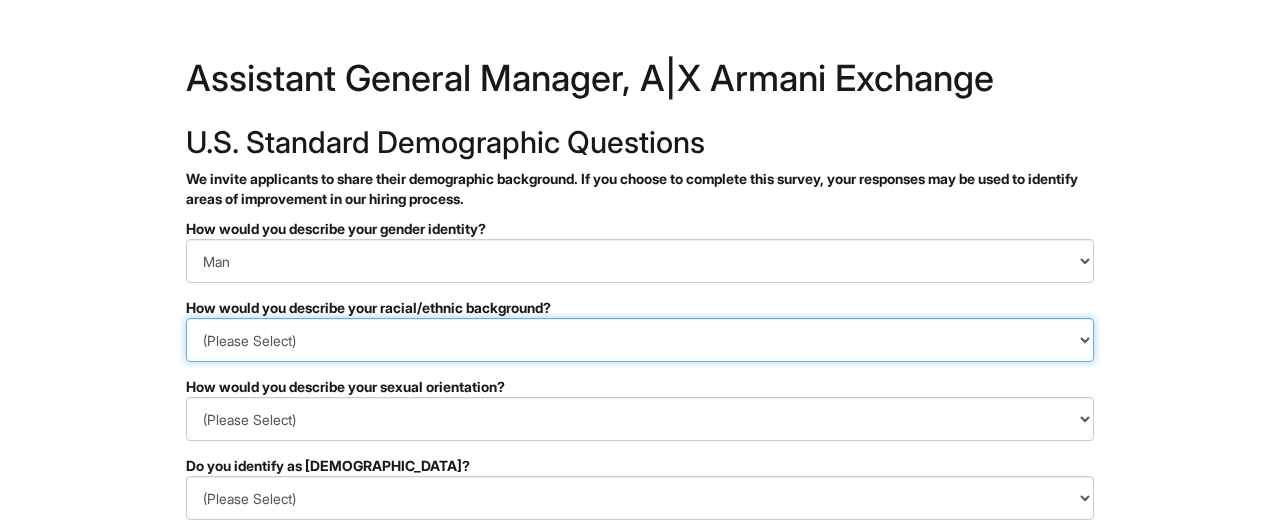 click on "(Please Select) Black or of African descent    East Asian    Hispanic, Latinx or of Spanish Origin    Indigenous, American Indian or Alaska Native    Middle Eastern or North African    Native Hawaiian or Pacific Islander    South Asian    Southeast Asian    White or European    I prefer to self-describe    I don't wish to answer" at bounding box center [640, 340] 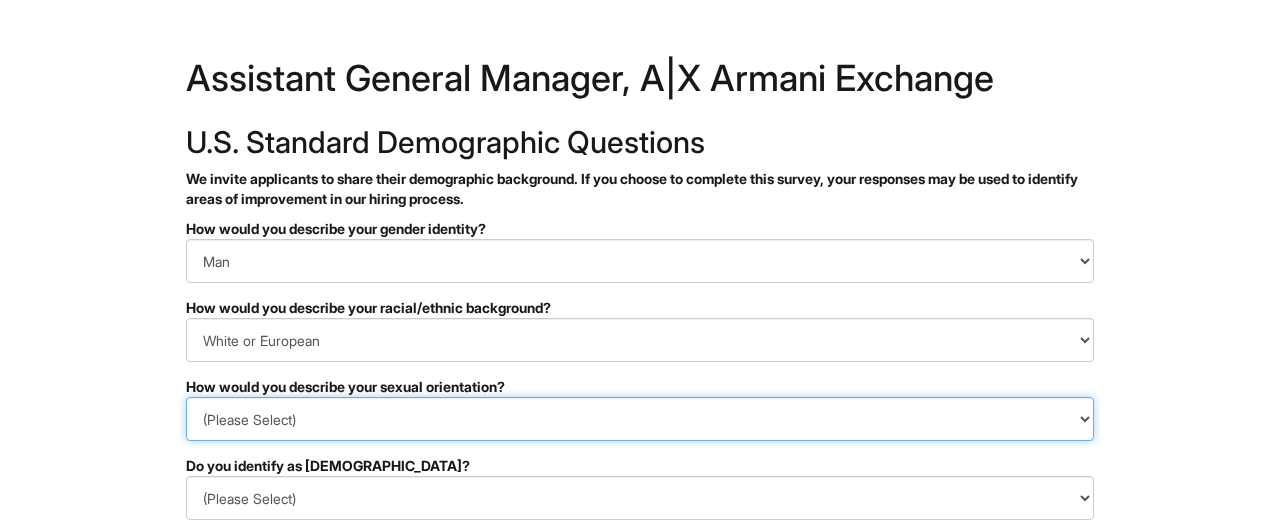 click on "(Please Select) Asexual Bisexual and/or pansexual Gay Heterosexual Lesbian Queer I prefer to self-describe I don't wish to answer" at bounding box center [640, 419] 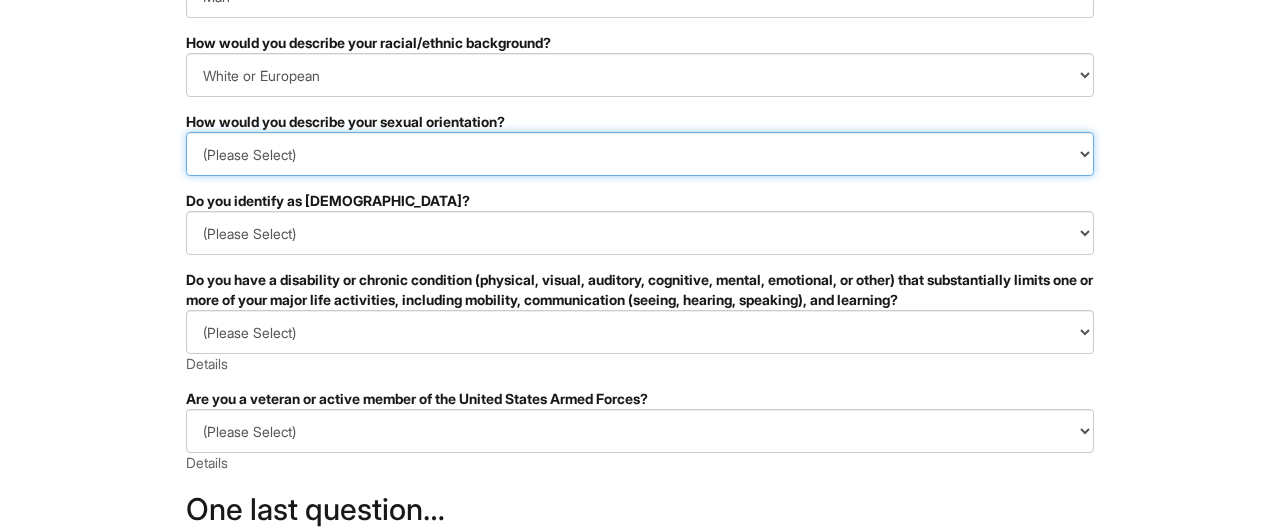 scroll, scrollTop: 259, scrollLeft: 0, axis: vertical 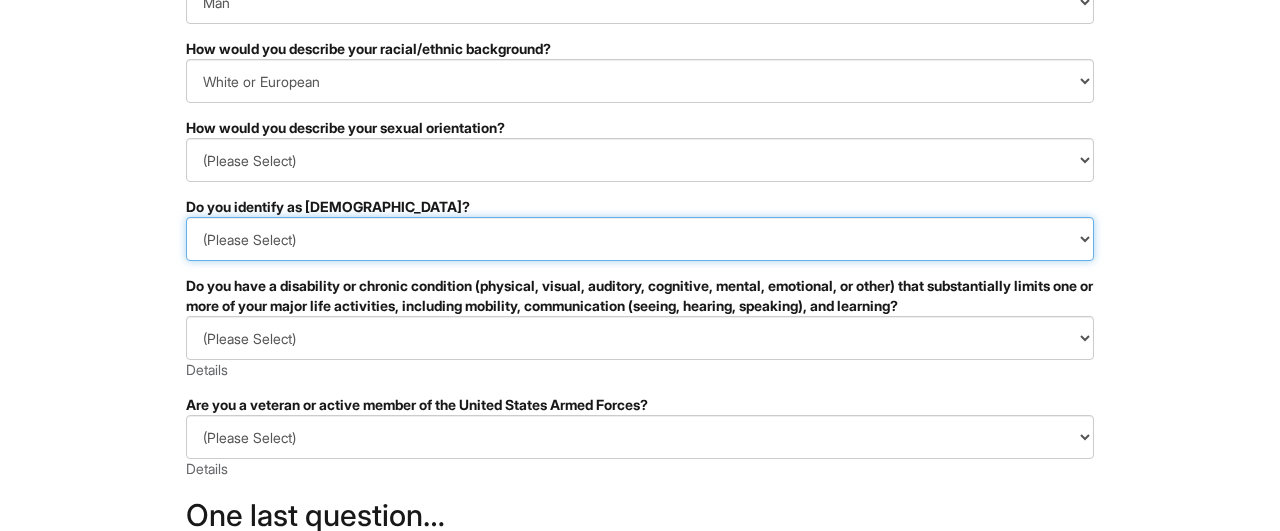 click on "(Please Select) Yes No I prefer to self-describe I don't wish to answer" at bounding box center (640, 239) 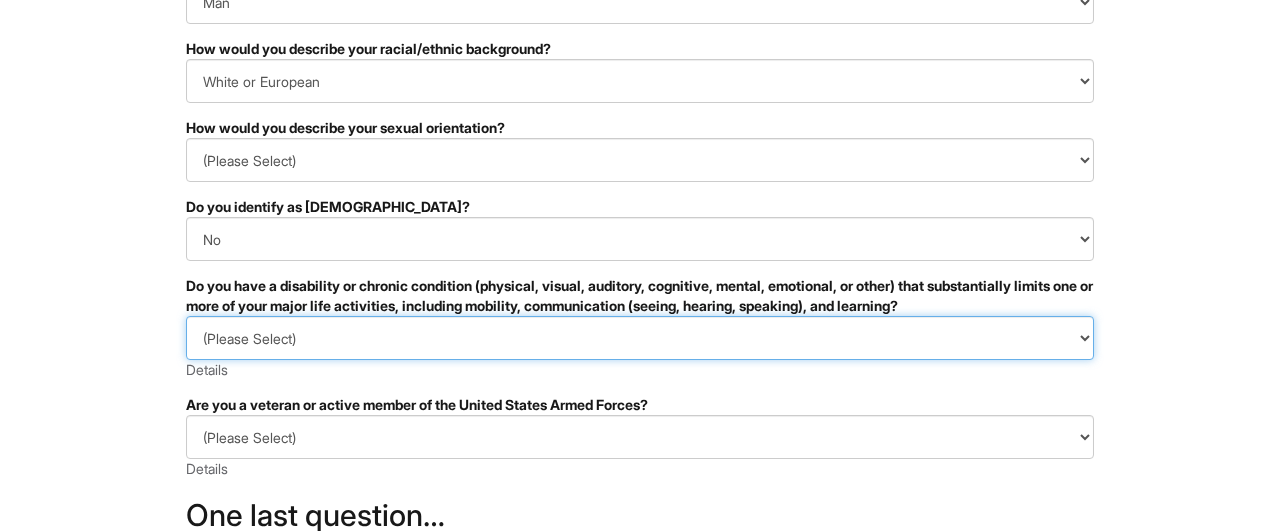 click on "(Please Select) YES, I HAVE A DISABILITY (or previously had a disability) NO, I DON'T HAVE A DISABILITY I DON'T WISH TO ANSWER" at bounding box center [640, 338] 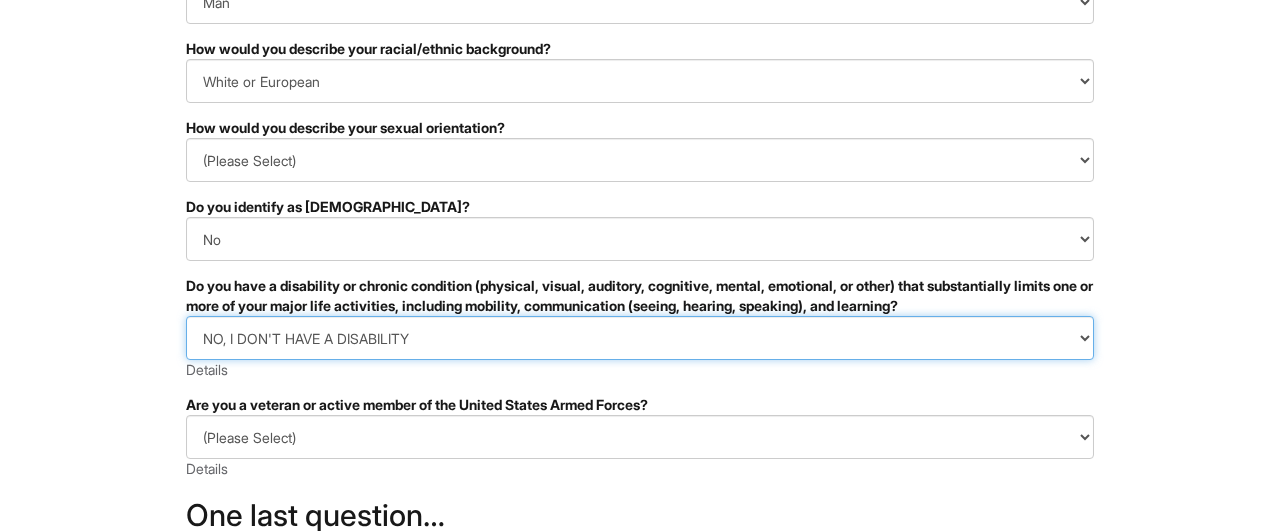 click on "NO, I DON'T HAVE A DISABILITY" at bounding box center (0, 0) 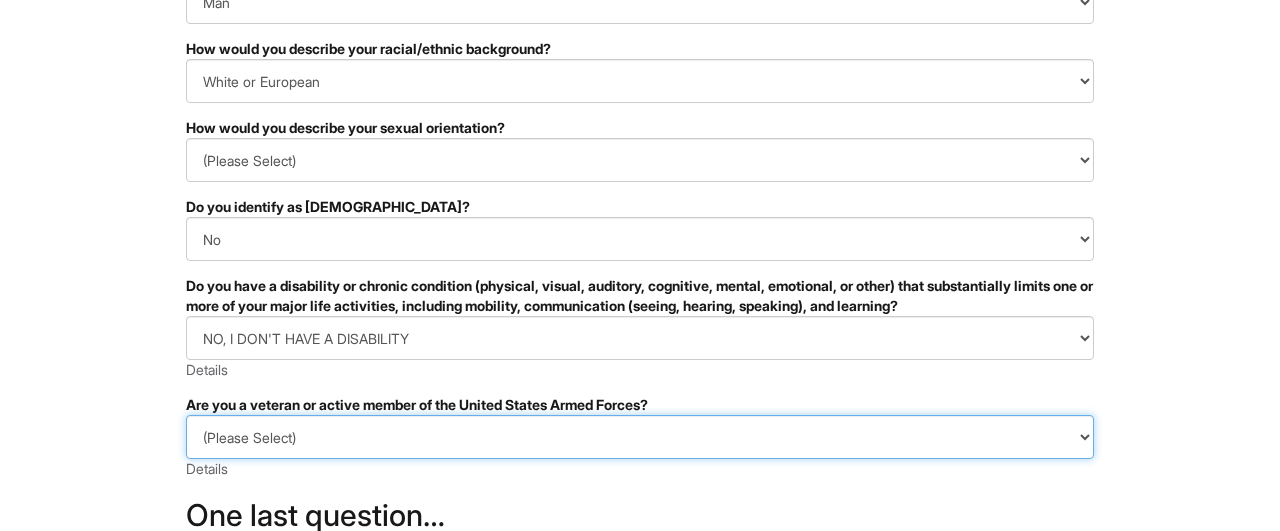 click on "(Please Select) I IDENTIFY AS ONE OR MORE OF THE CLASSIFICATIONS OF PROTECTED VETERANS LISTED I AM NOT A PROTECTED VETERAN I PREFER NOT TO ANSWER" at bounding box center (640, 437) 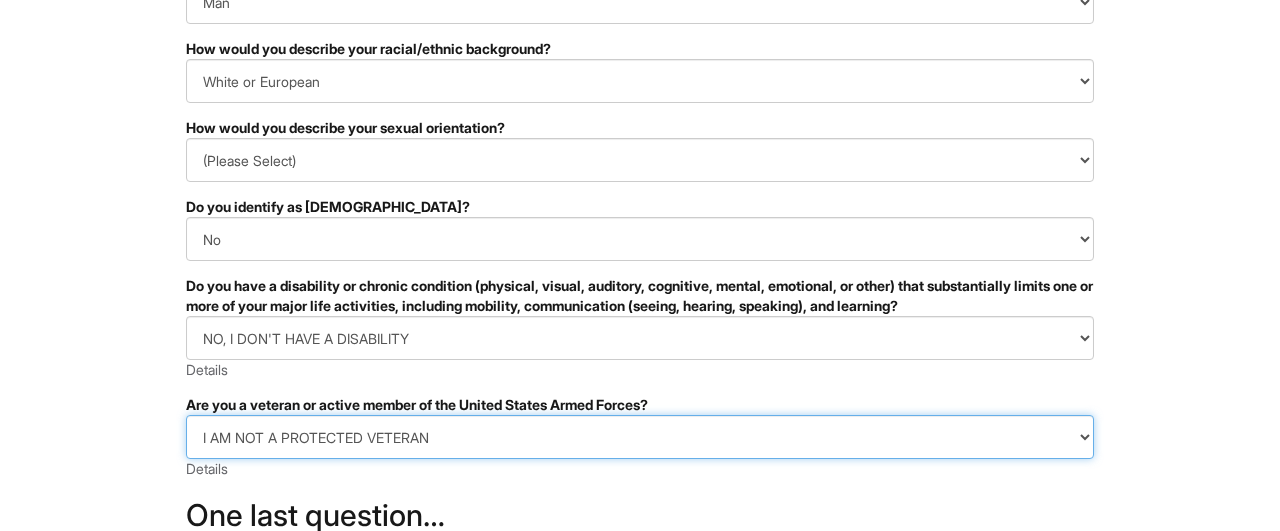 click on "I AM NOT A PROTECTED VETERAN" at bounding box center [0, 0] 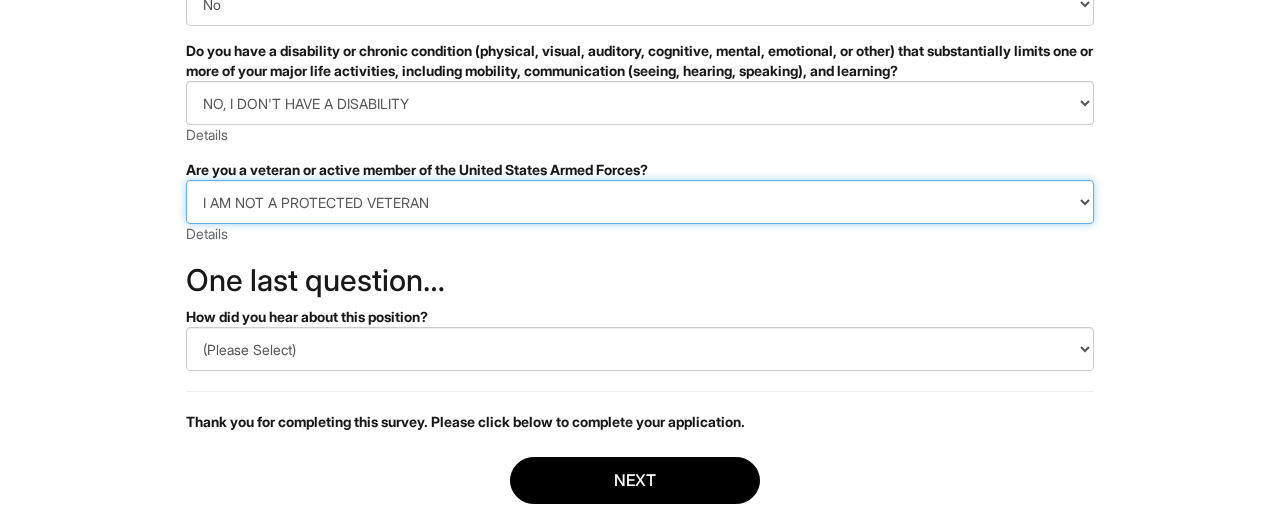 scroll, scrollTop: 506, scrollLeft: 0, axis: vertical 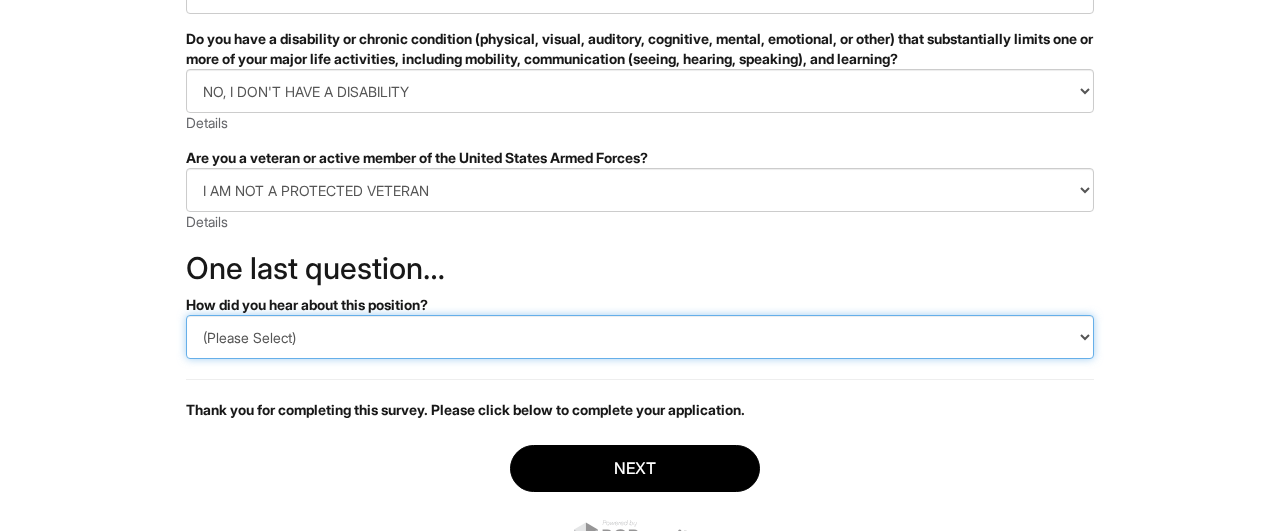 click on "(Please Select) CareerBuilder Indeed LinkedIn Monster Referral Other" at bounding box center [640, 337] 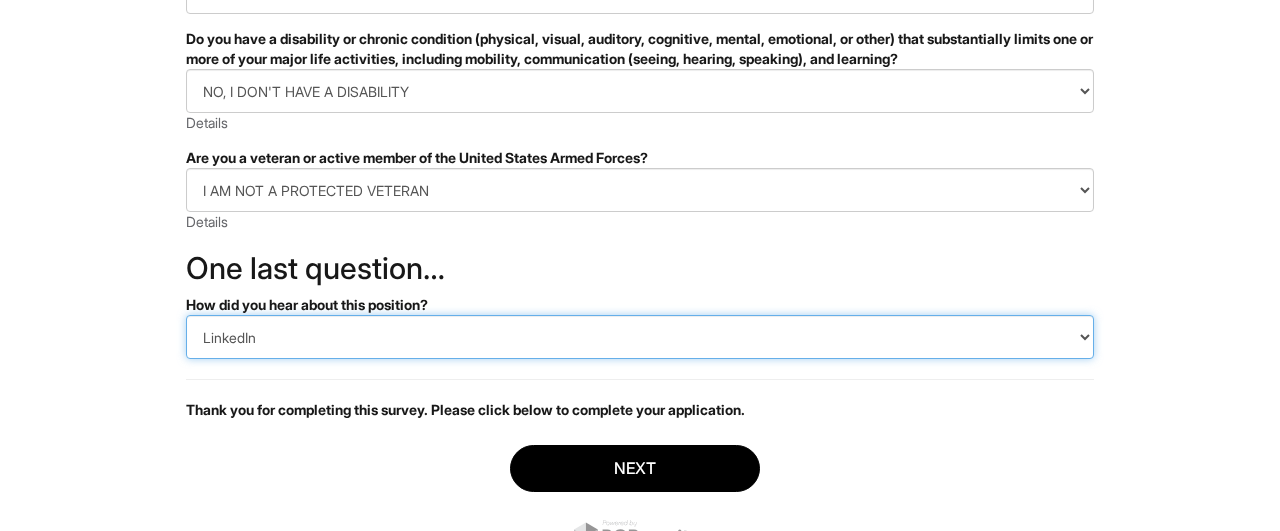 click on "LinkedIn" at bounding box center (0, 0) 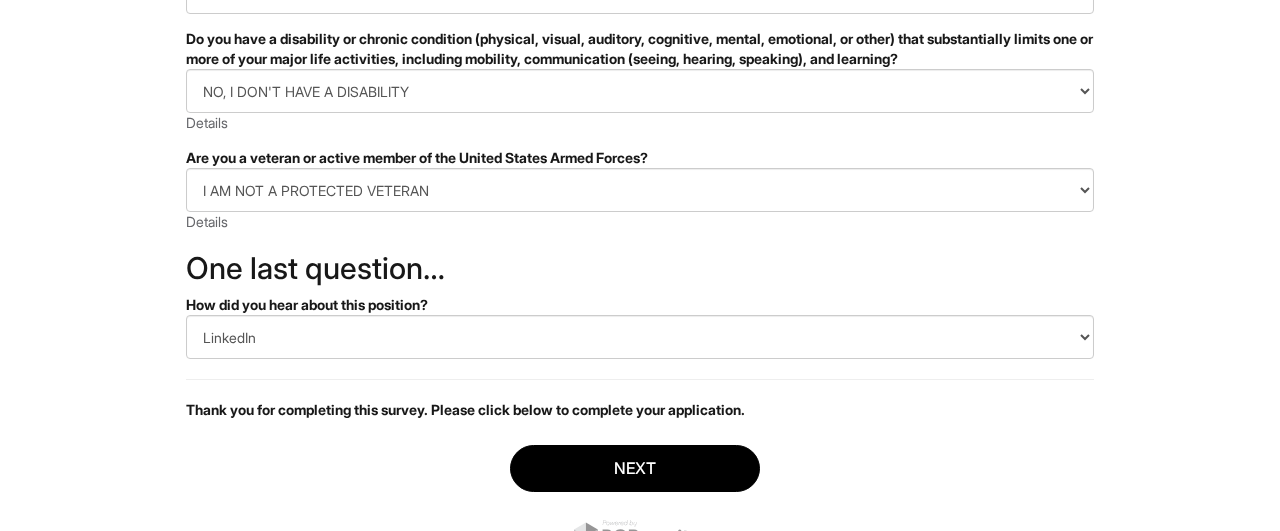 click on "PLEASE COMPLETE ALL REQUIRED FIELDS How would you describe your gender identity? (Please Select) Man Woman Non-binary I prefer to self-describe I don't wish to answer How would you describe your racial/ethnic background? (Please Select) Black or of African descent    East Asian    Hispanic, Latinx or of Spanish Origin    Indigenous, American Indian or Alaska Native    Middle Eastern or North African    Native Hawaiian or Pacific Islander    South Asian    Southeast Asian    White or European    I prefer to self-describe    I don't wish to answer How would you describe your sexual orientation? (Please Select) Asexual Bisexual and/or pansexual Gay Heterosexual Lesbian Queer I prefer to self-describe I don't wish to answer Do you identify as transgender? (Please Select) Yes No I prefer to self-describe I don't wish to answer (Please Select) YES, I HAVE A DISABILITY (or previously had a disability) NO, I DON'T HAVE A DISABILITY I DON'T WISH TO ANSWER Details (Please Select) I AM NOT A PROTECTED VETERAN Details" at bounding box center [640, 141] 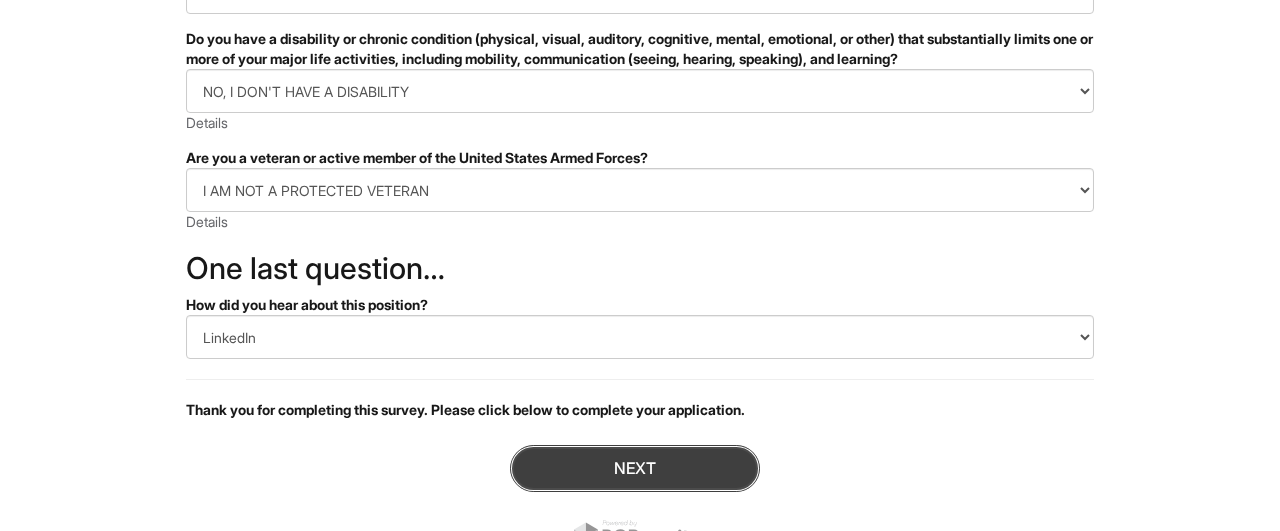click on "Next" at bounding box center (635, 468) 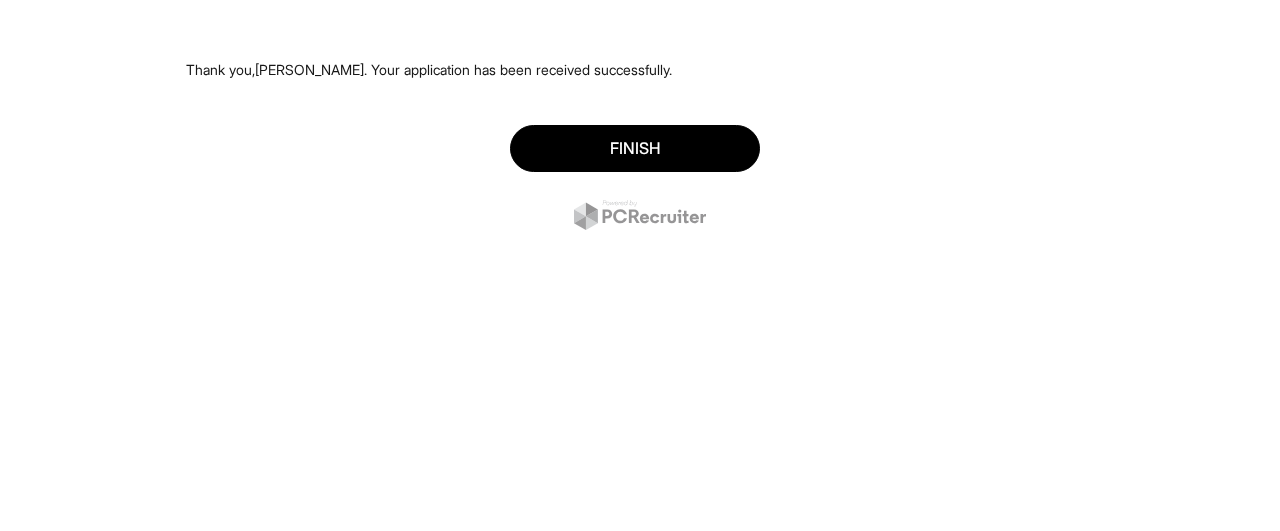 scroll, scrollTop: 0, scrollLeft: 0, axis: both 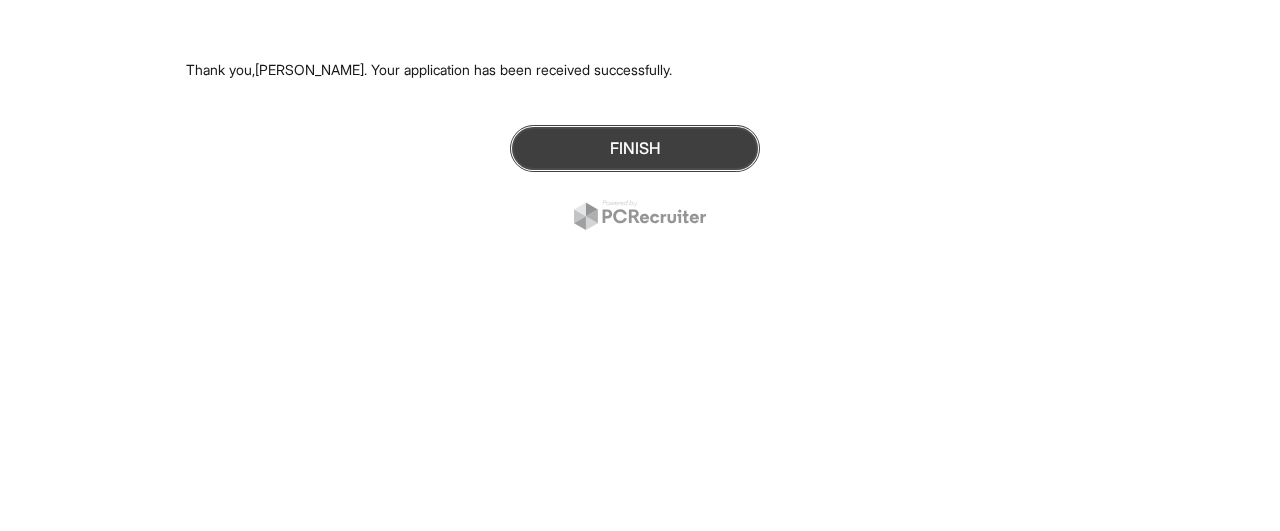click on "Finish" at bounding box center (635, 148) 